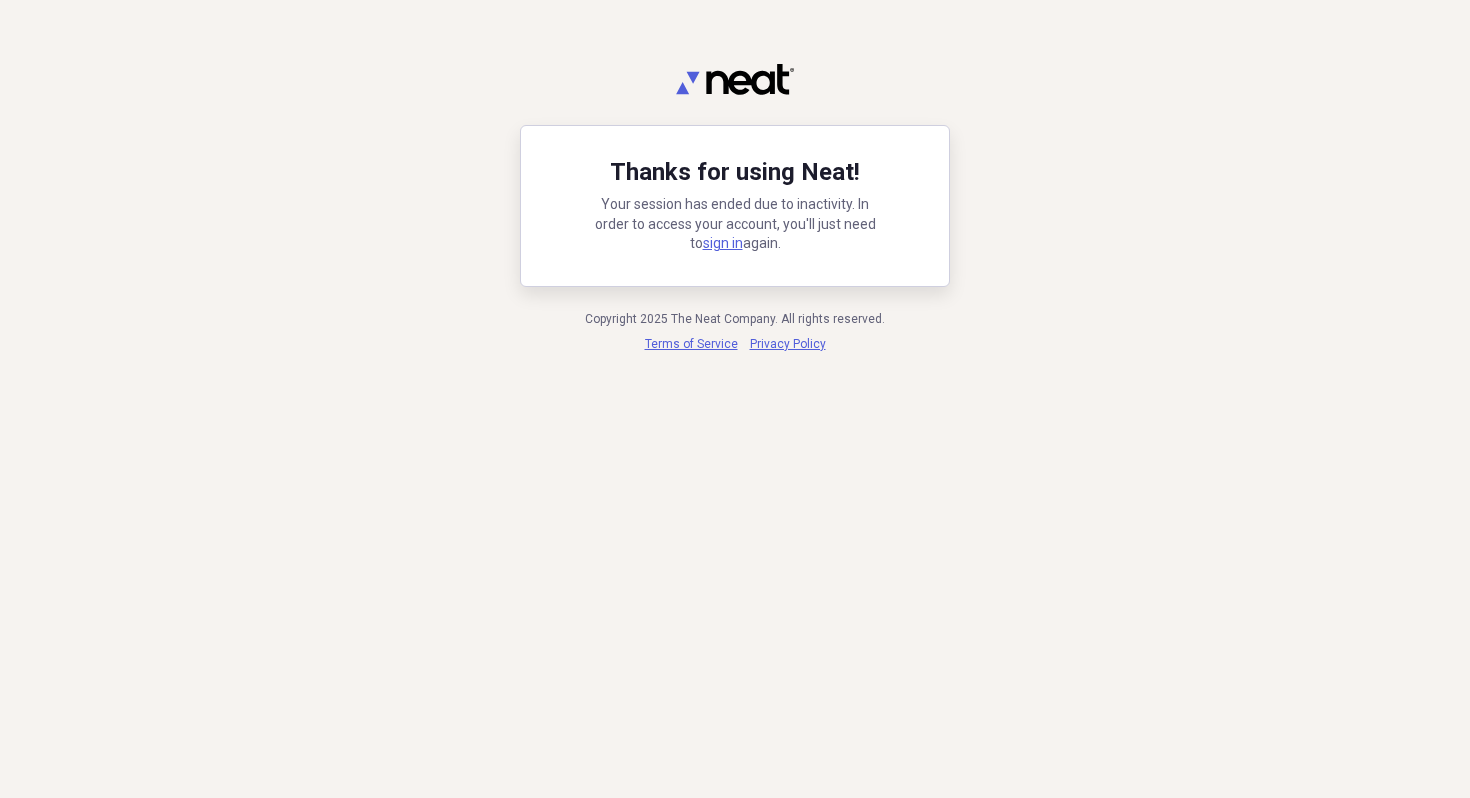 scroll, scrollTop: 0, scrollLeft: 0, axis: both 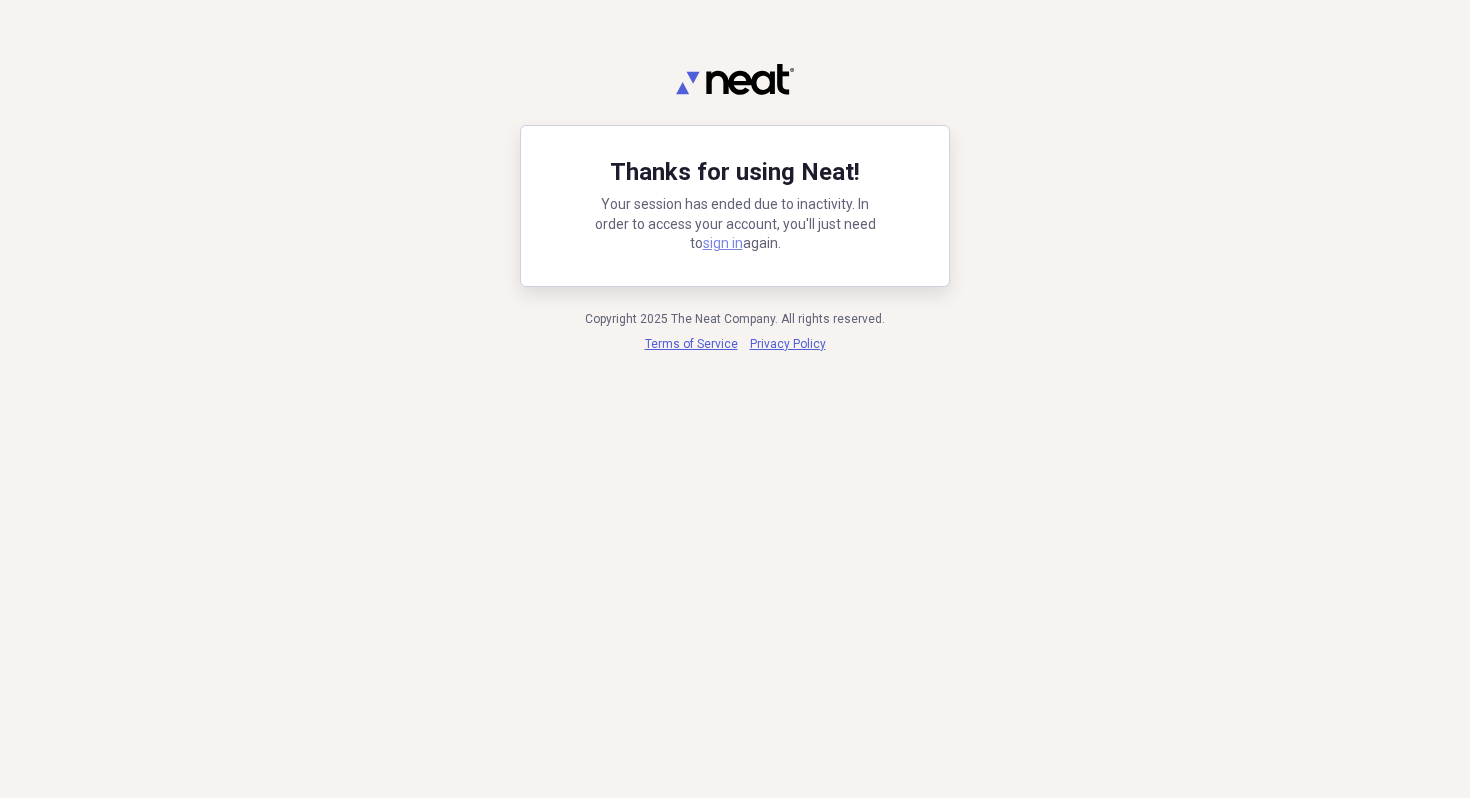 click on "sign in" at bounding box center (723, 243) 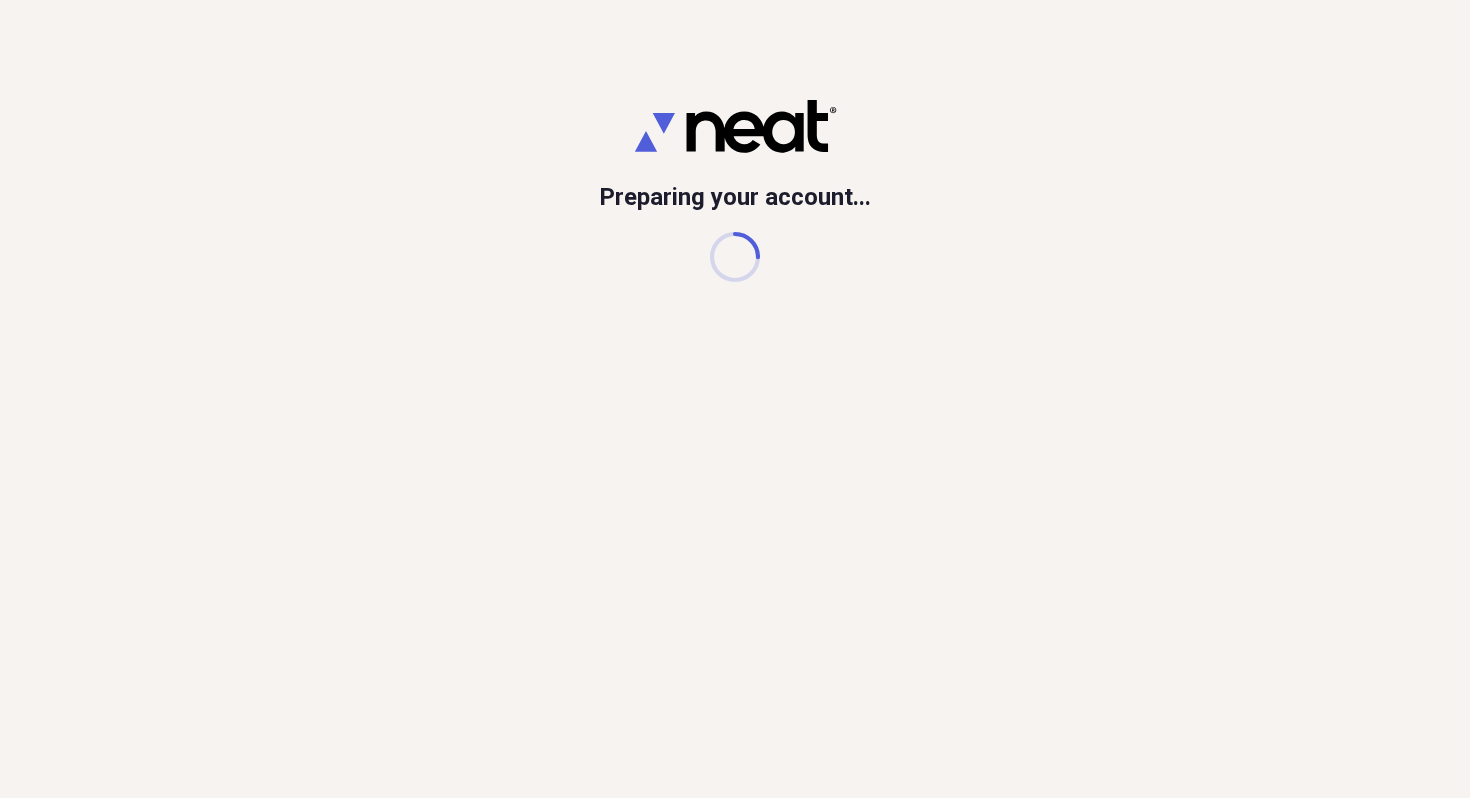 scroll, scrollTop: 0, scrollLeft: 0, axis: both 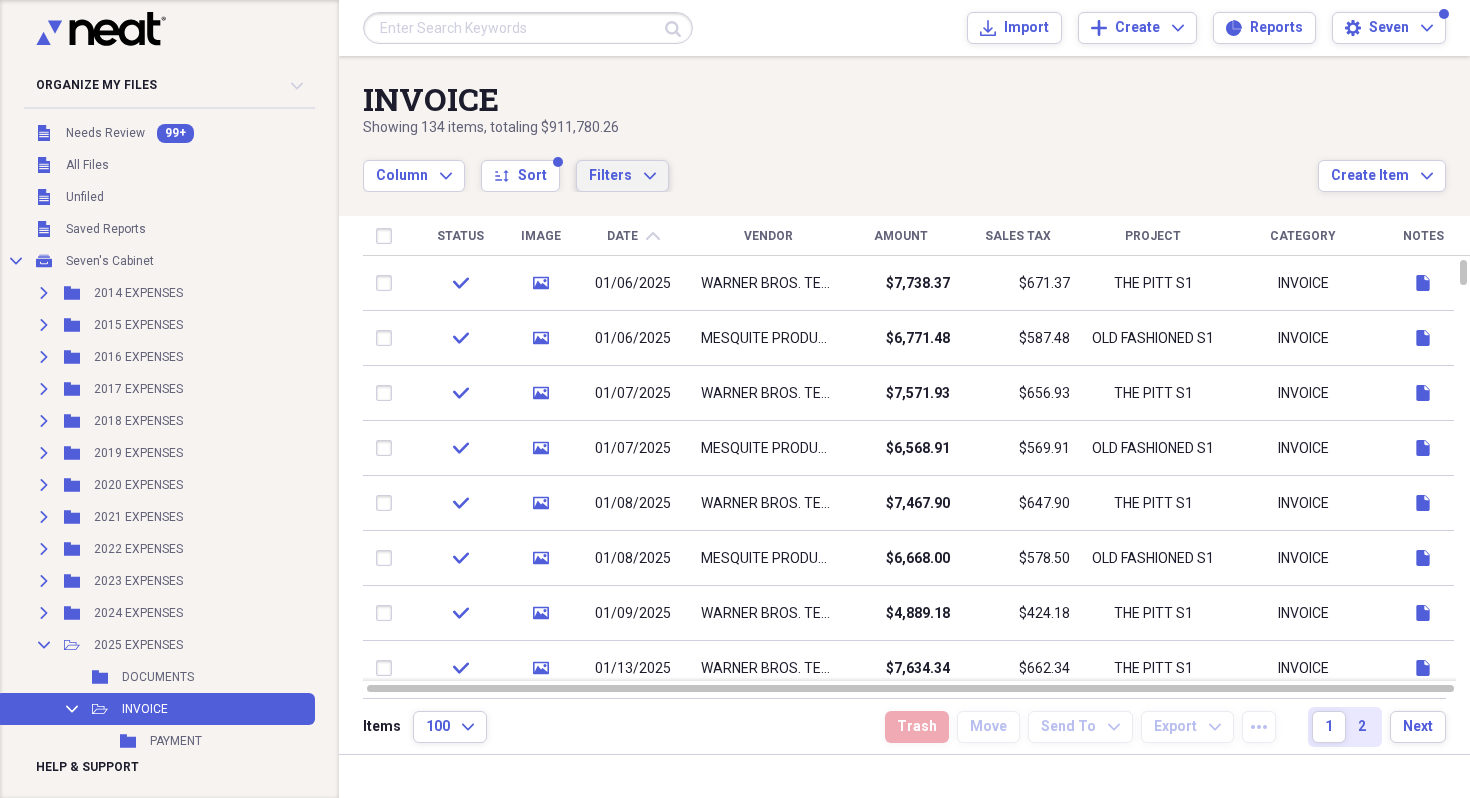 click on "Expand" 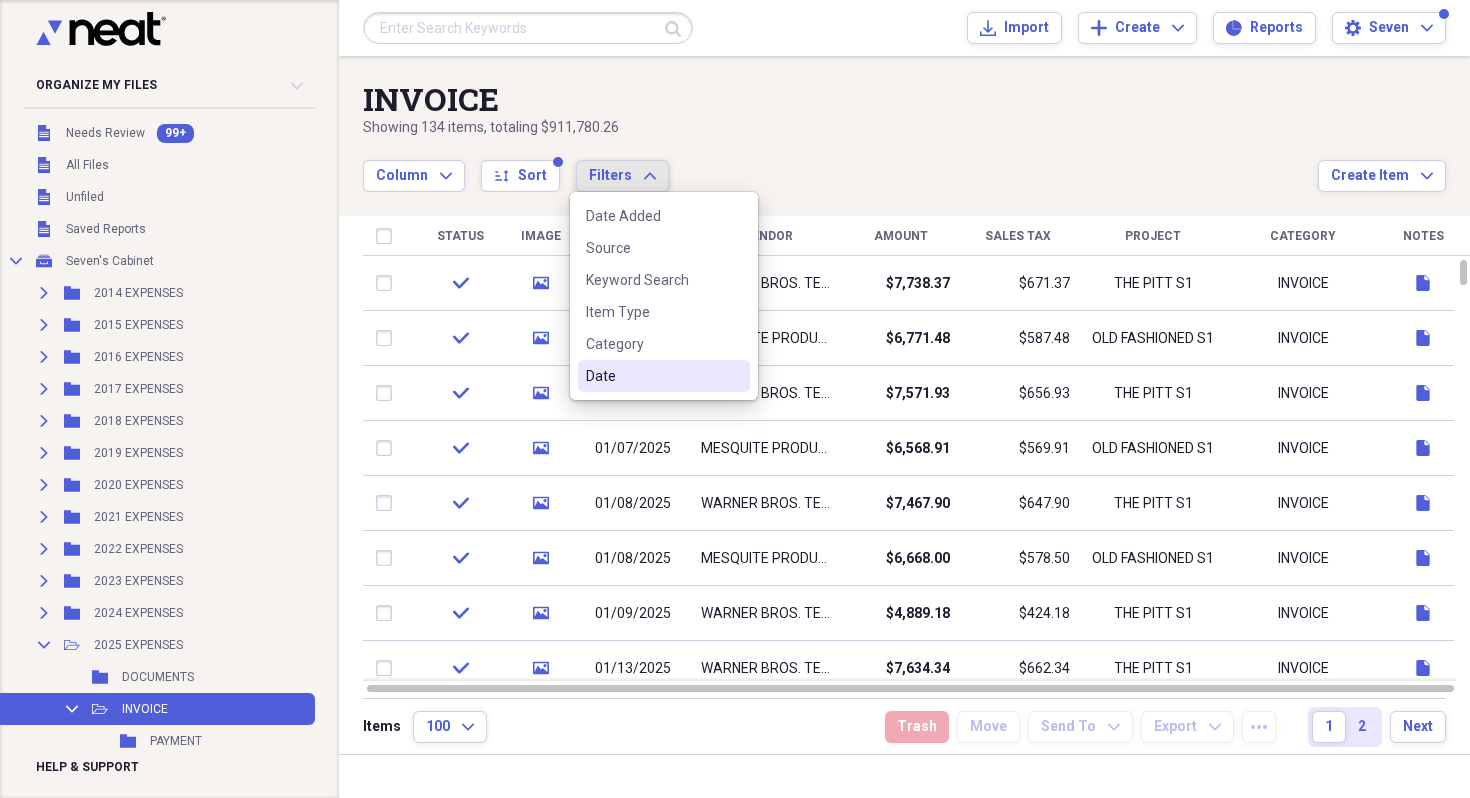 click on "Date" at bounding box center [664, 376] 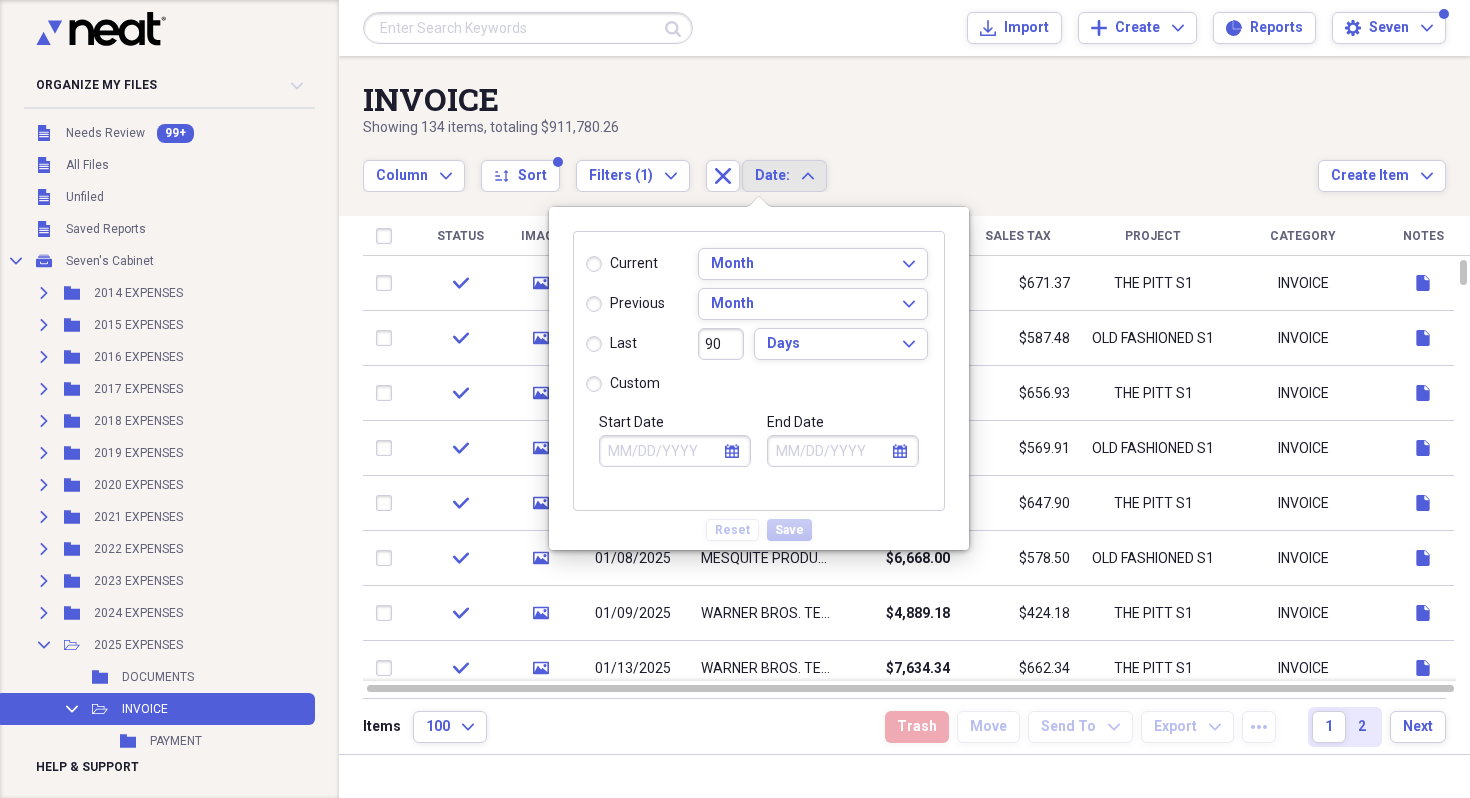 click on "calendar" 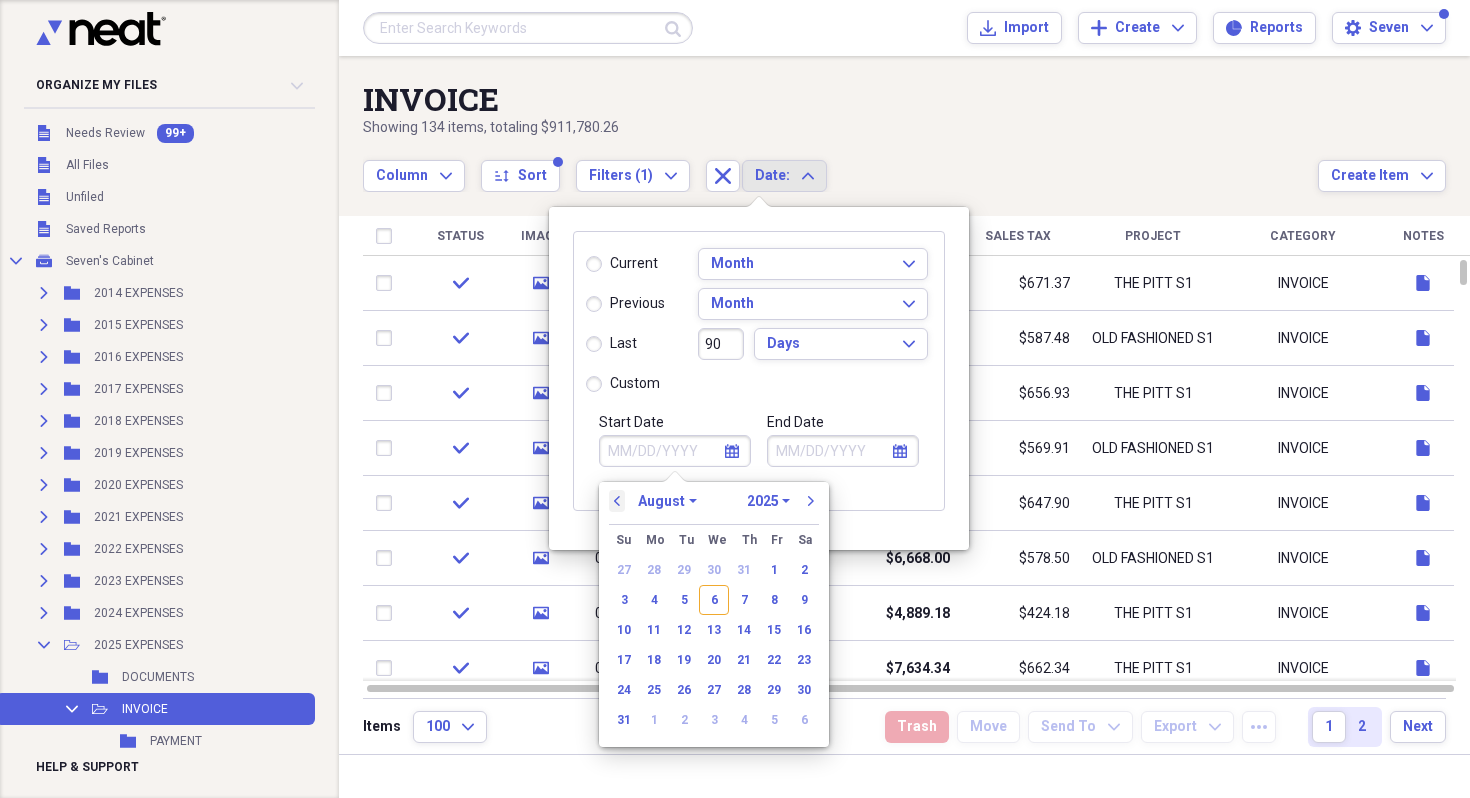 click on "previous" at bounding box center [617, 501] 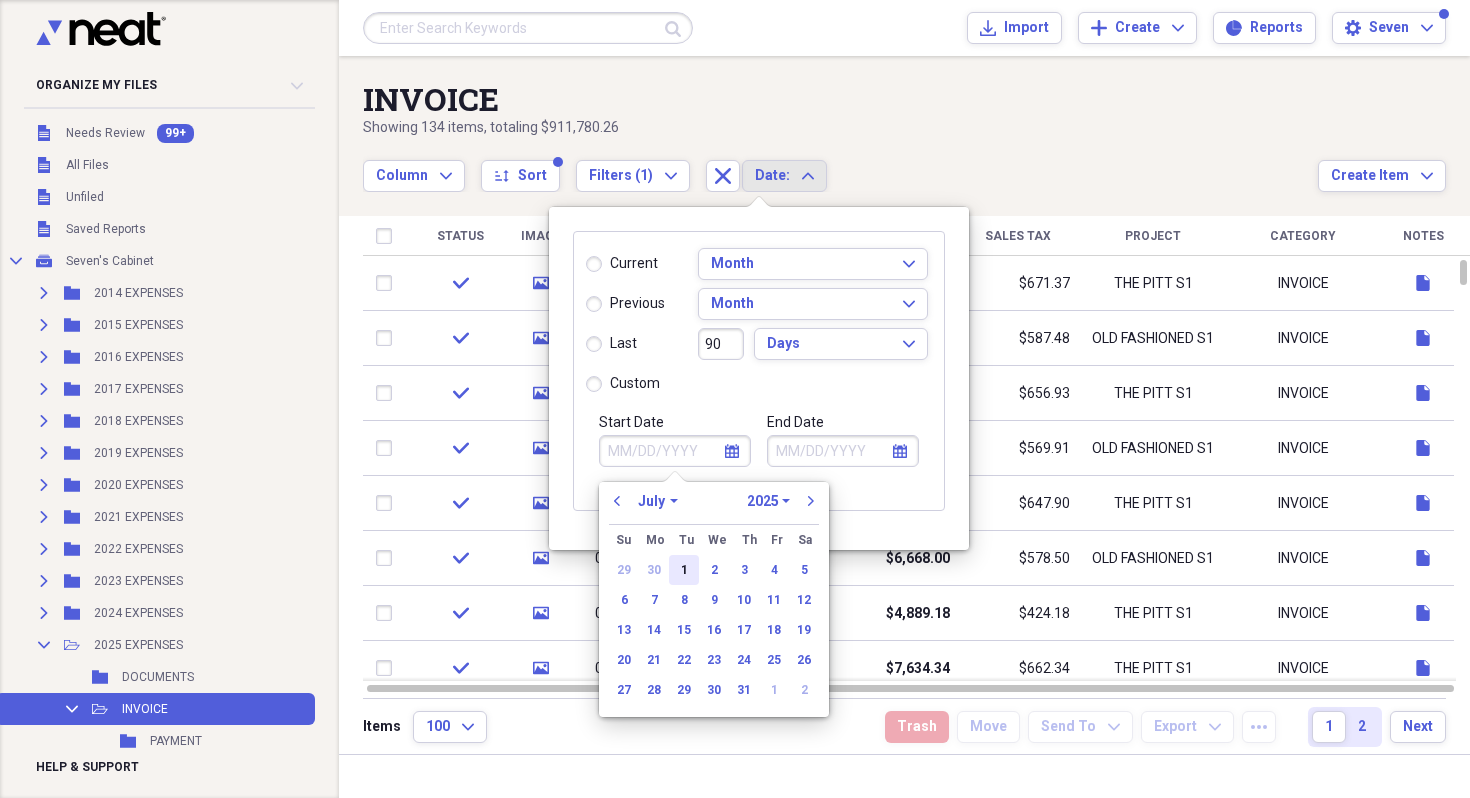 click on "1" at bounding box center [684, 570] 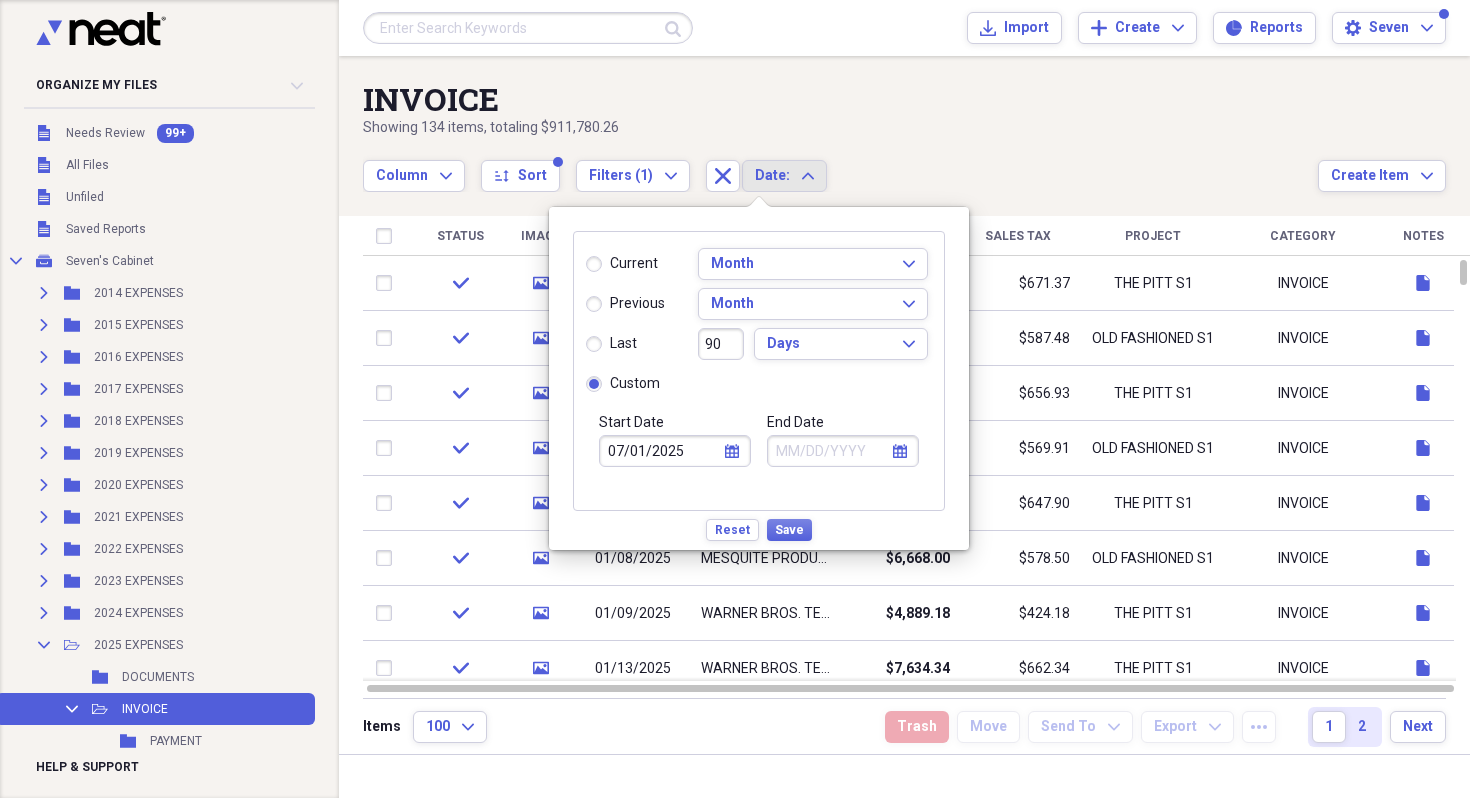 click 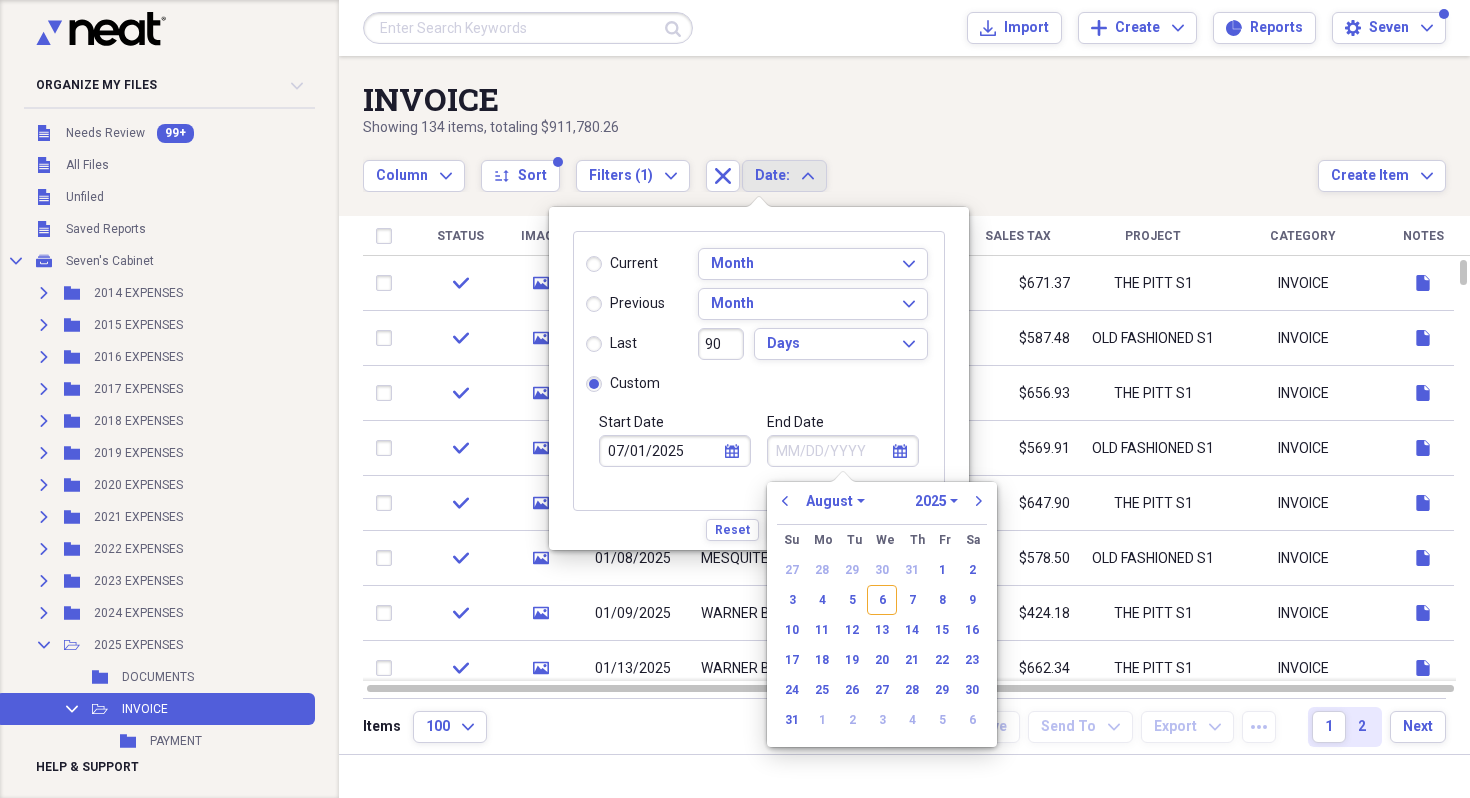 click 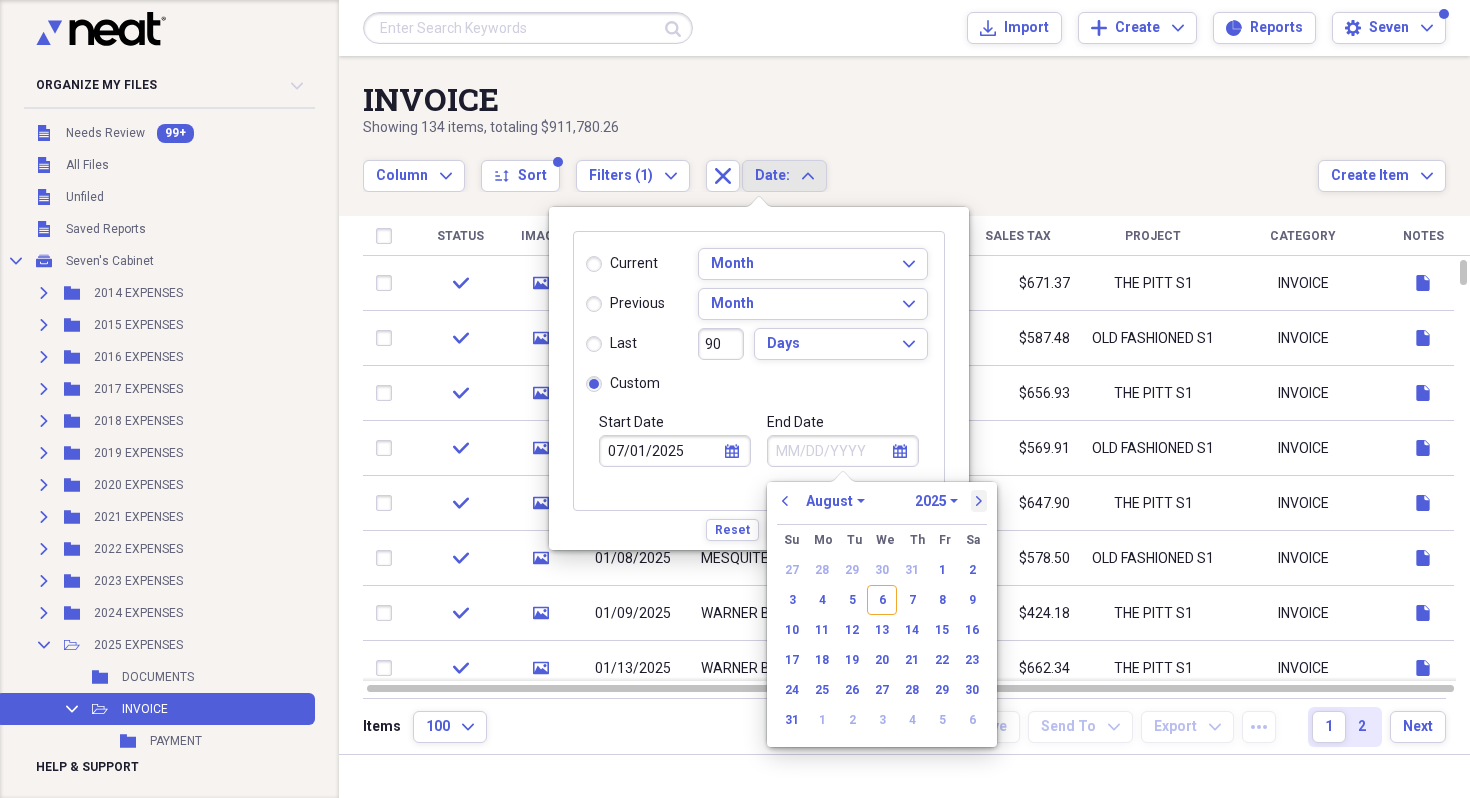 click on "next" at bounding box center (979, 501) 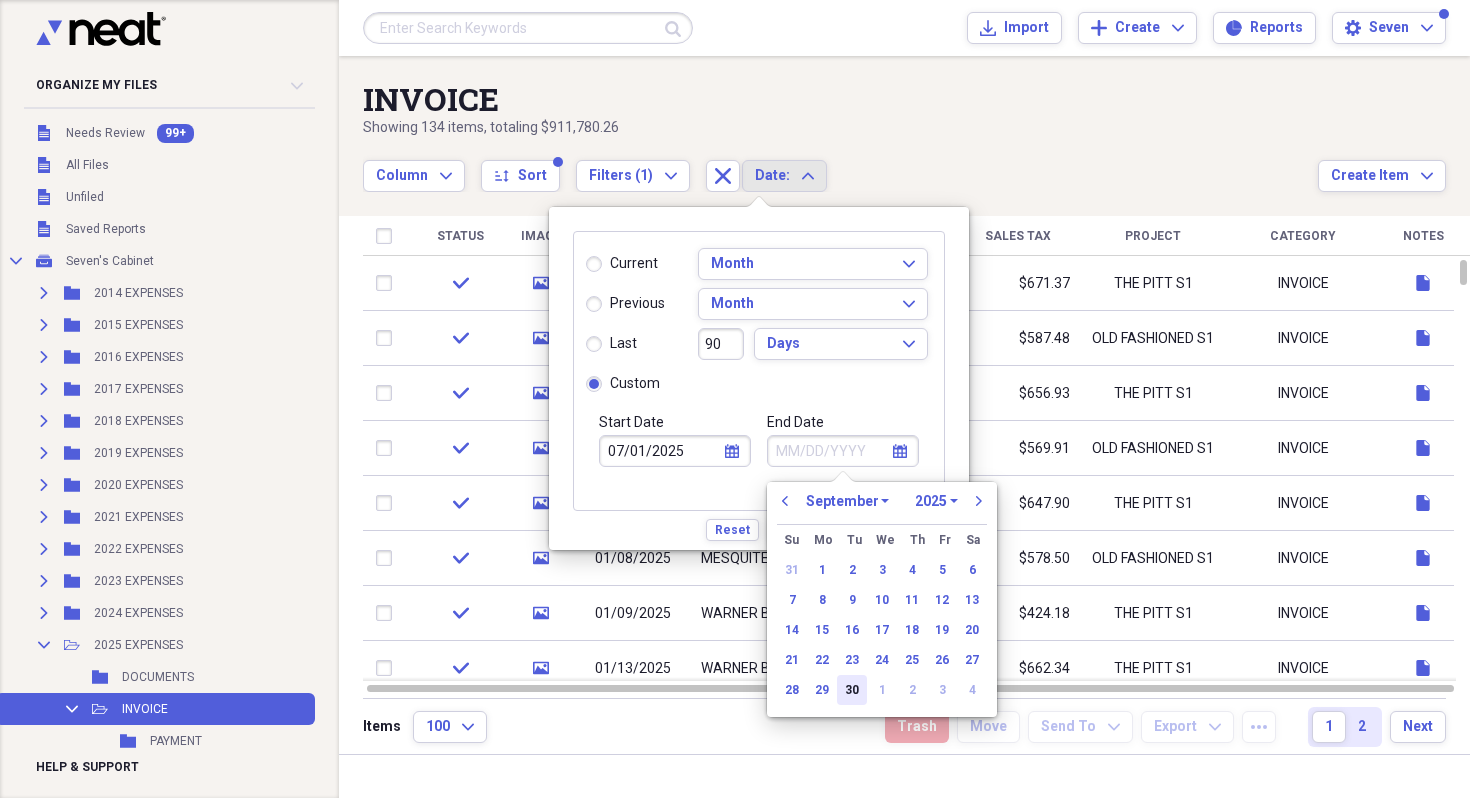 click on "30" at bounding box center [852, 690] 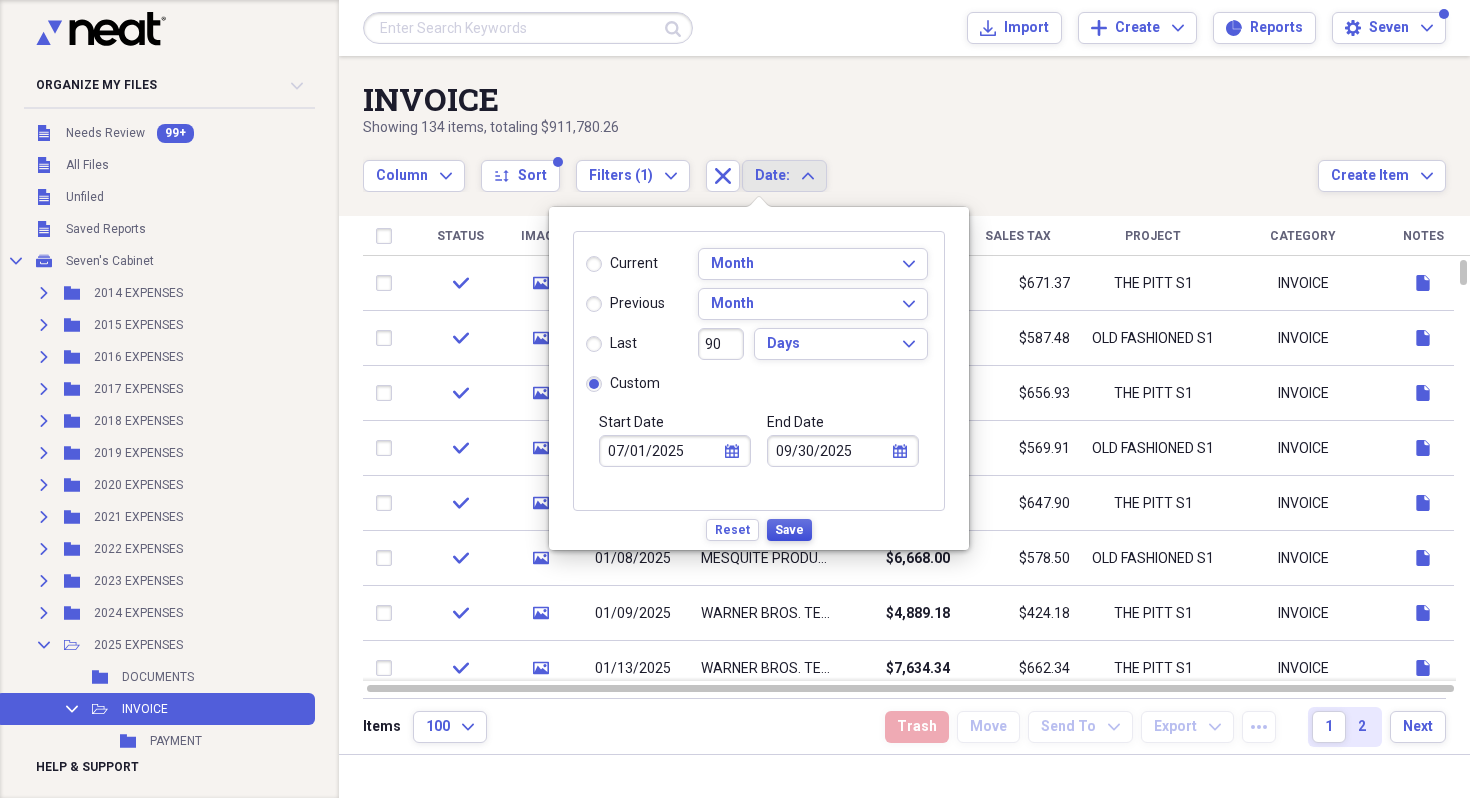 click on "Save" at bounding box center (789, 530) 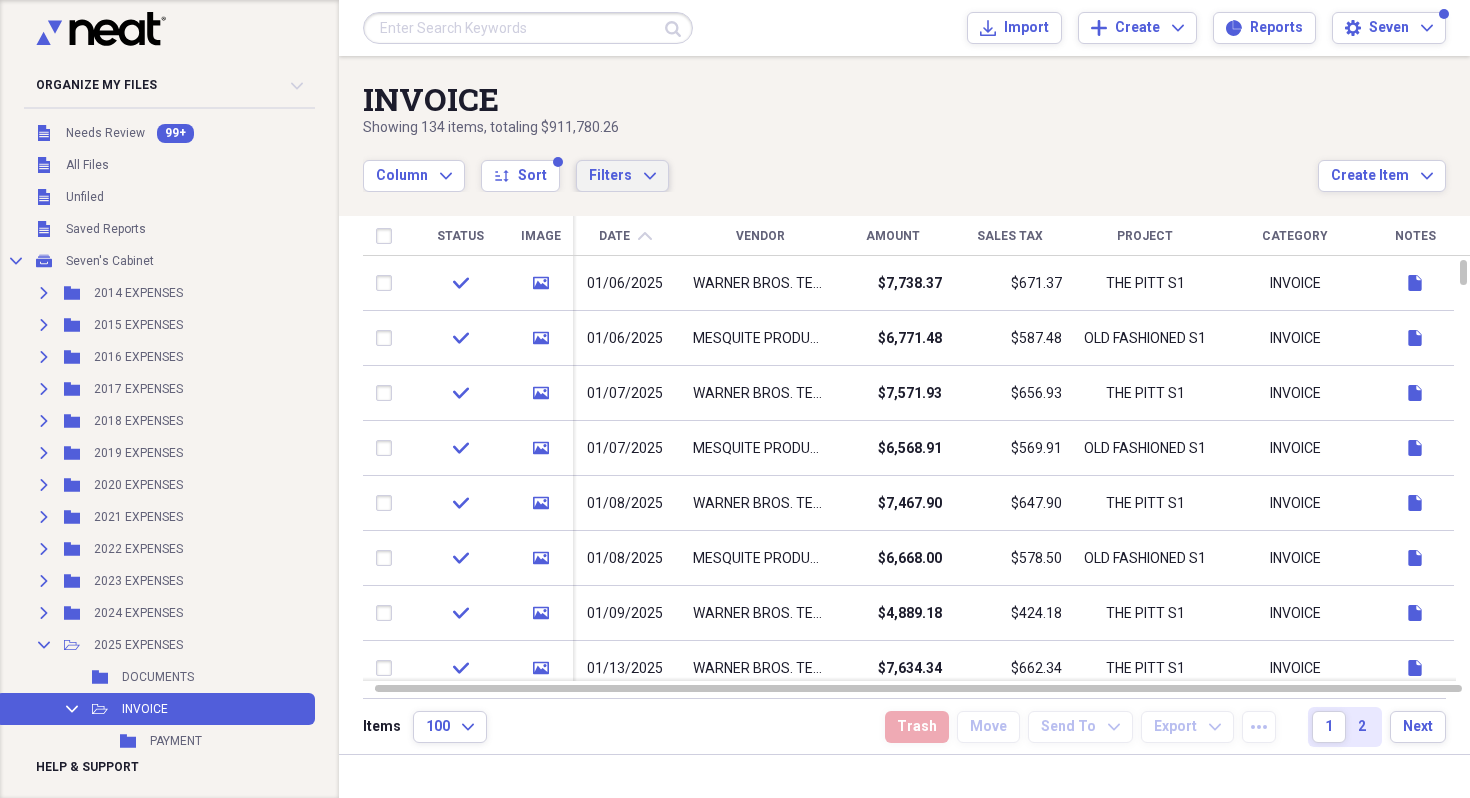 click on "Filters" at bounding box center (610, 175) 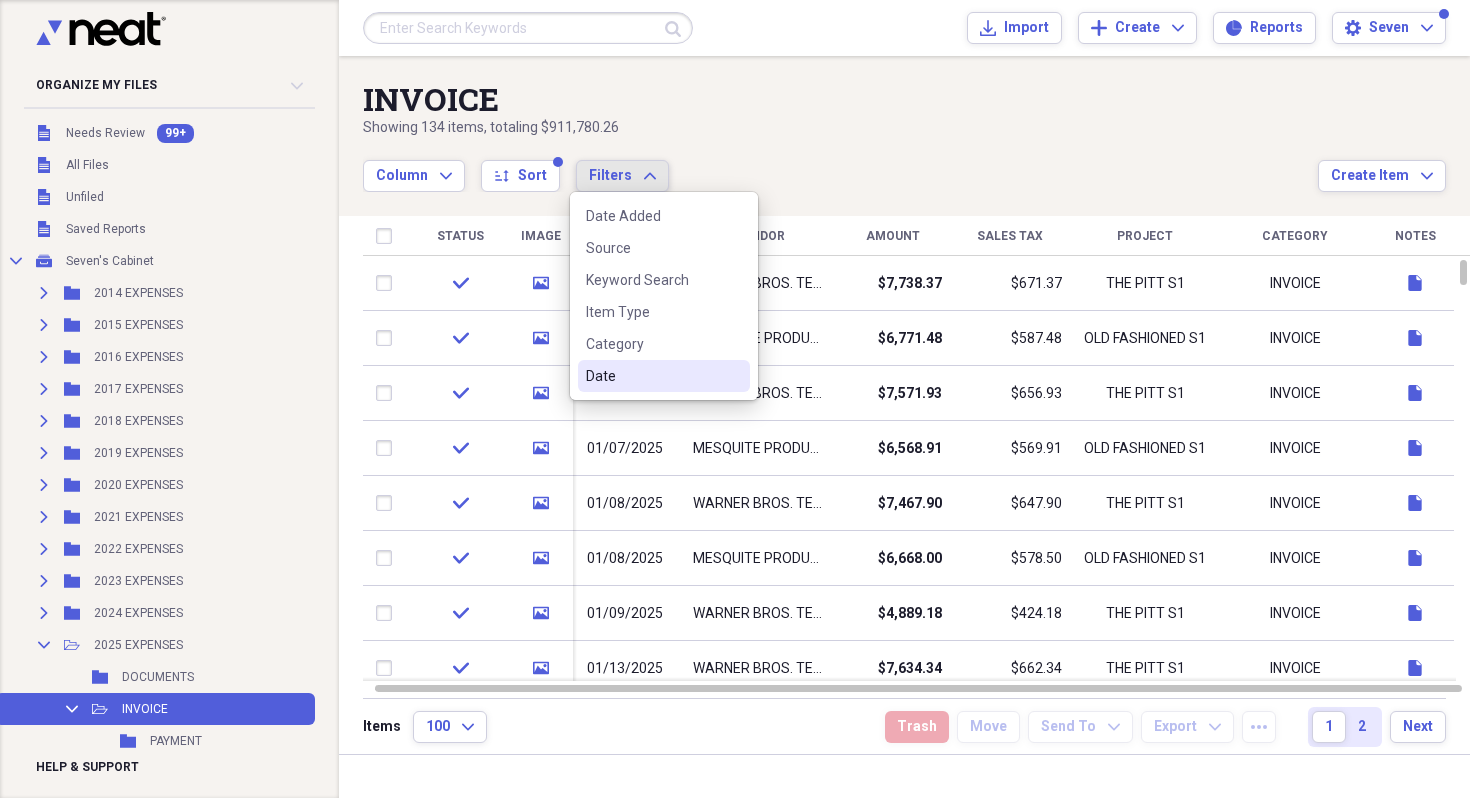 click on "Date" at bounding box center [652, 376] 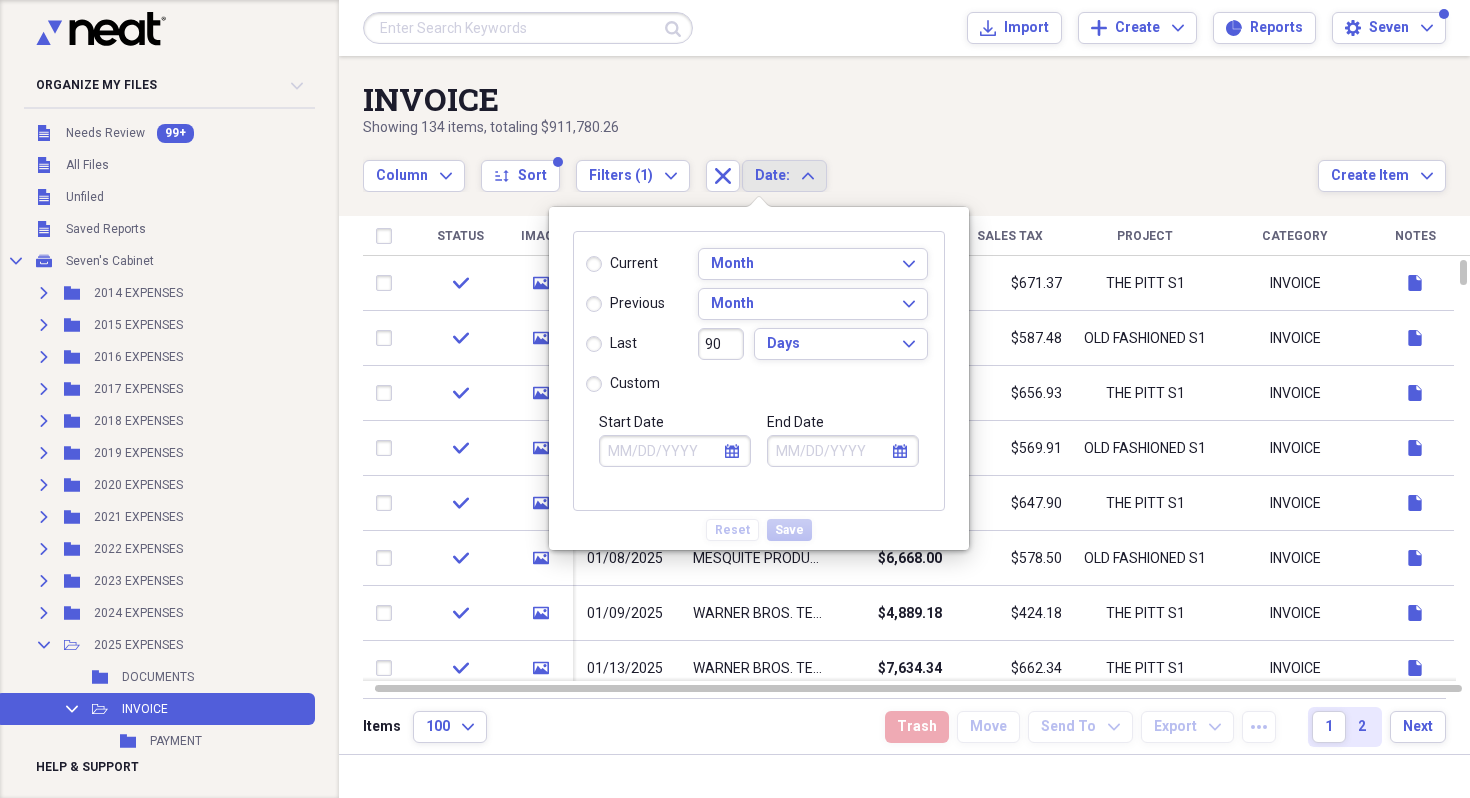 click on "calendar" 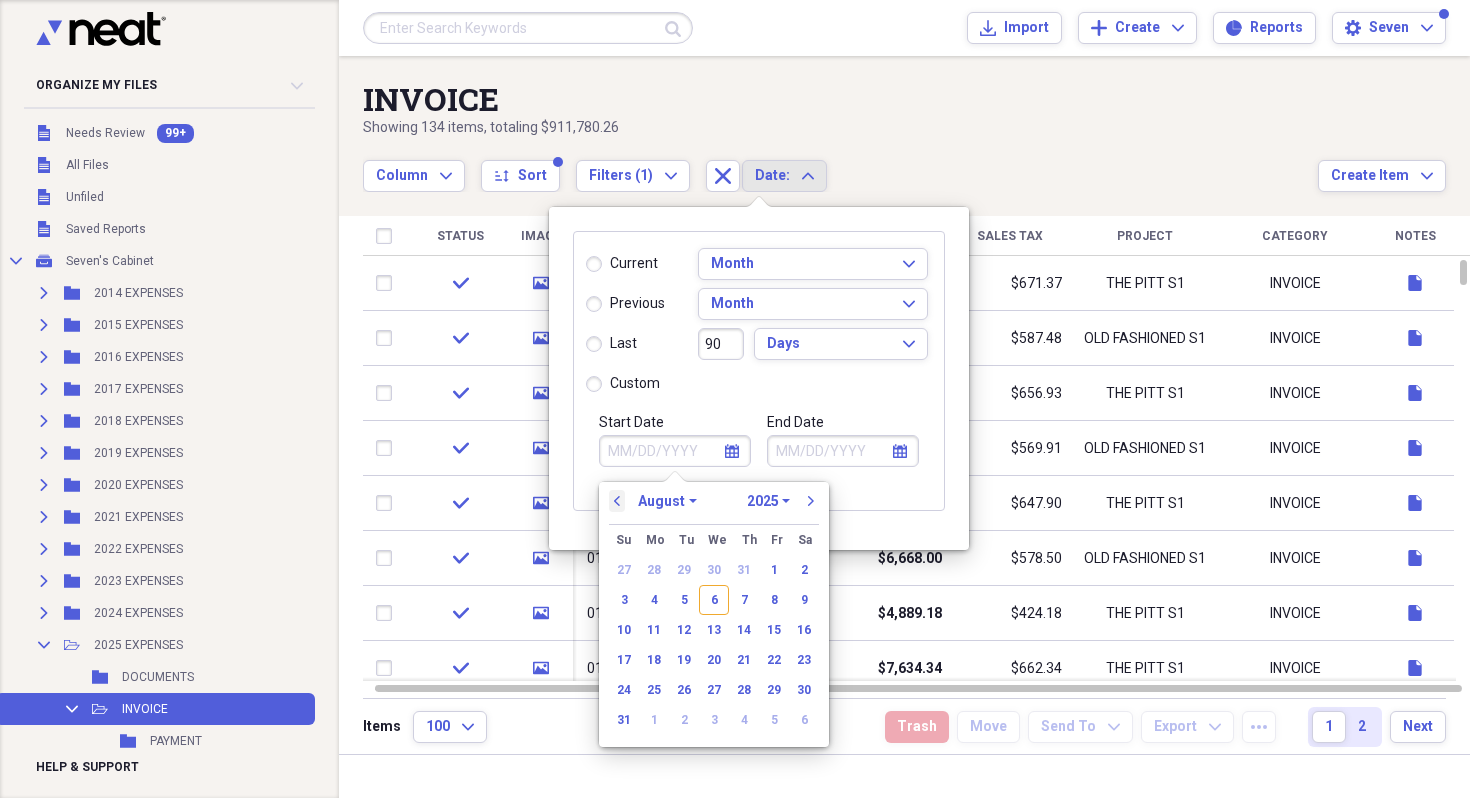 click on "previous" at bounding box center [617, 501] 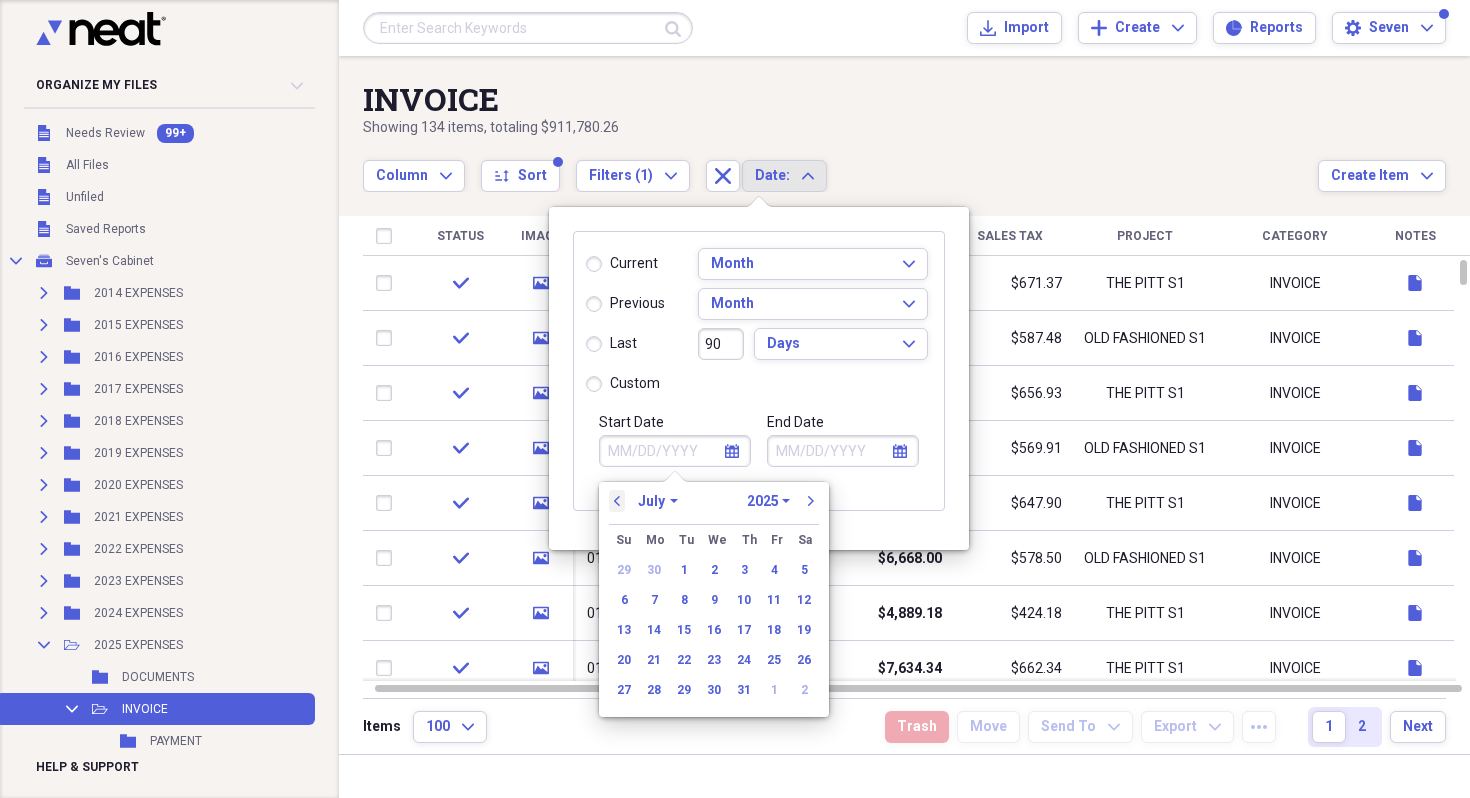 click on "previous" at bounding box center (617, 501) 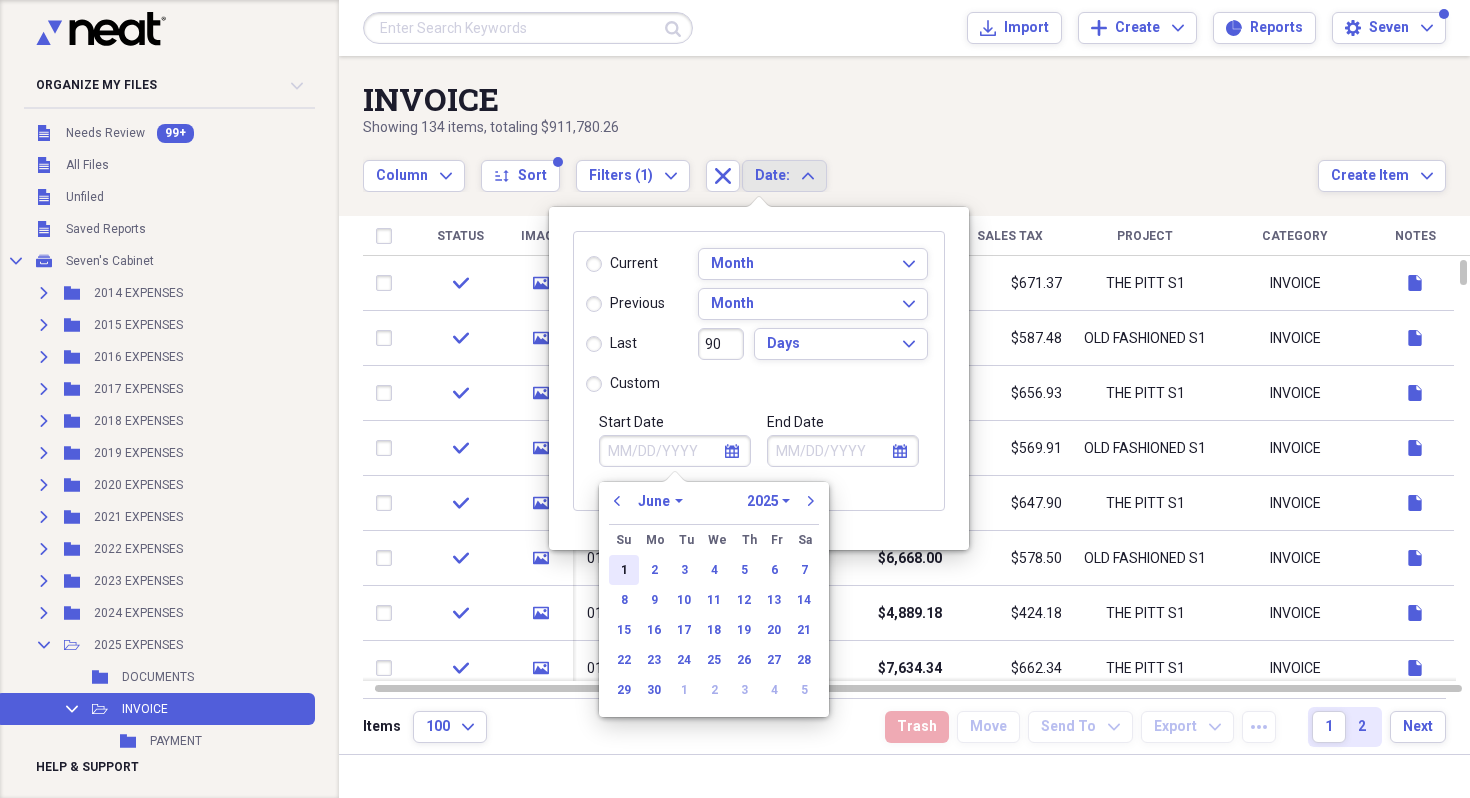 click on "1" at bounding box center (624, 570) 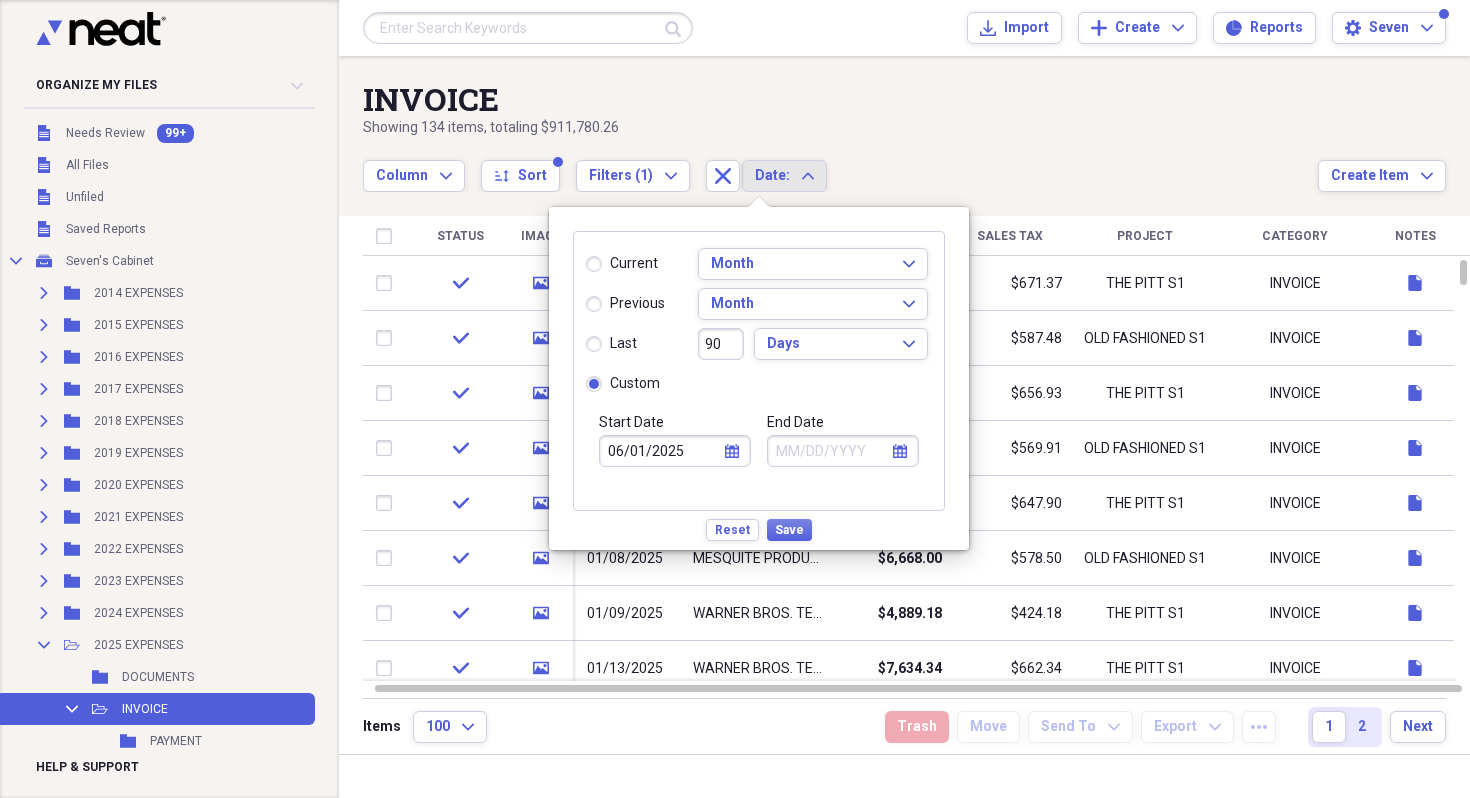 click on "calendar" 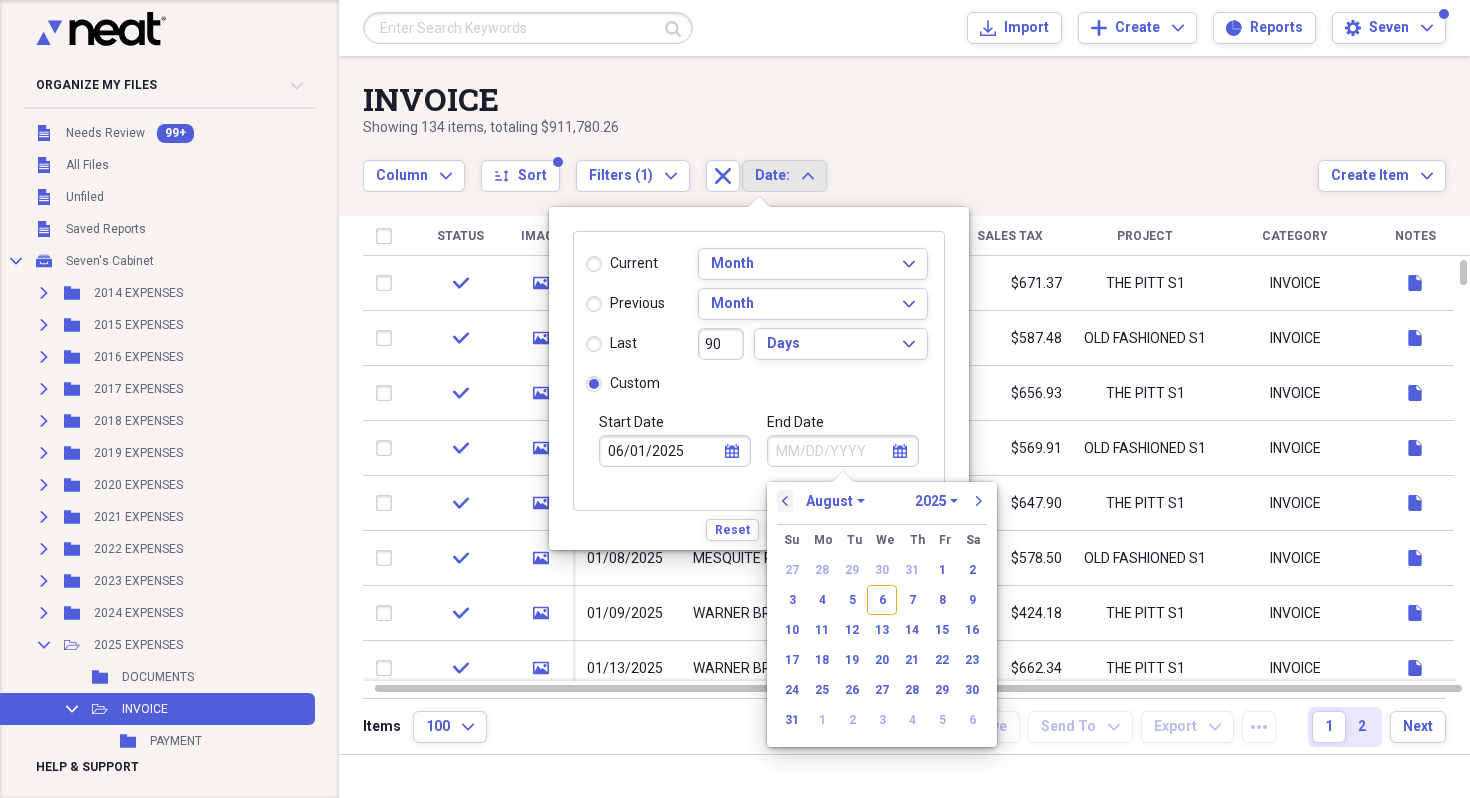 click on "previous" at bounding box center [785, 501] 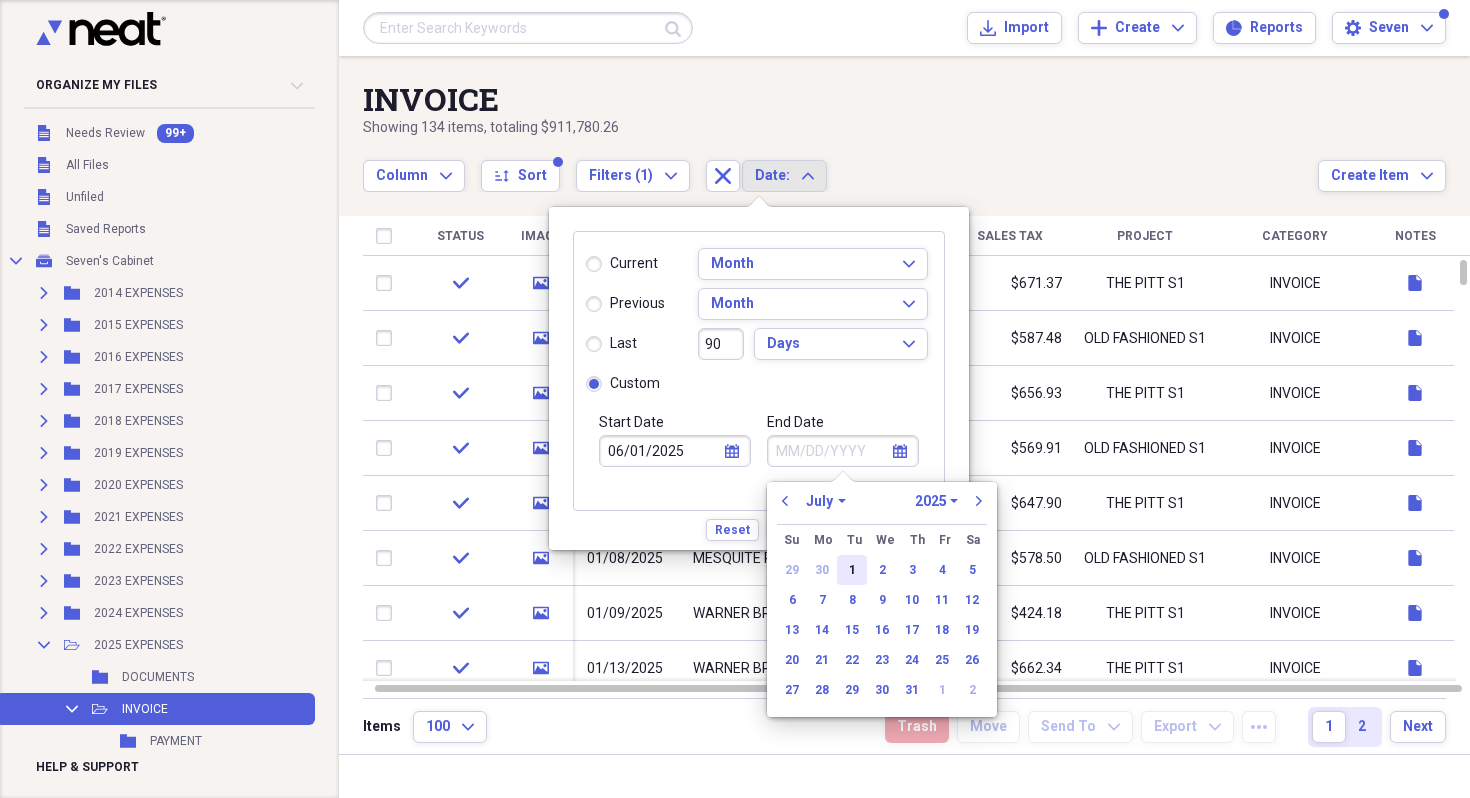 click on "1" at bounding box center [852, 570] 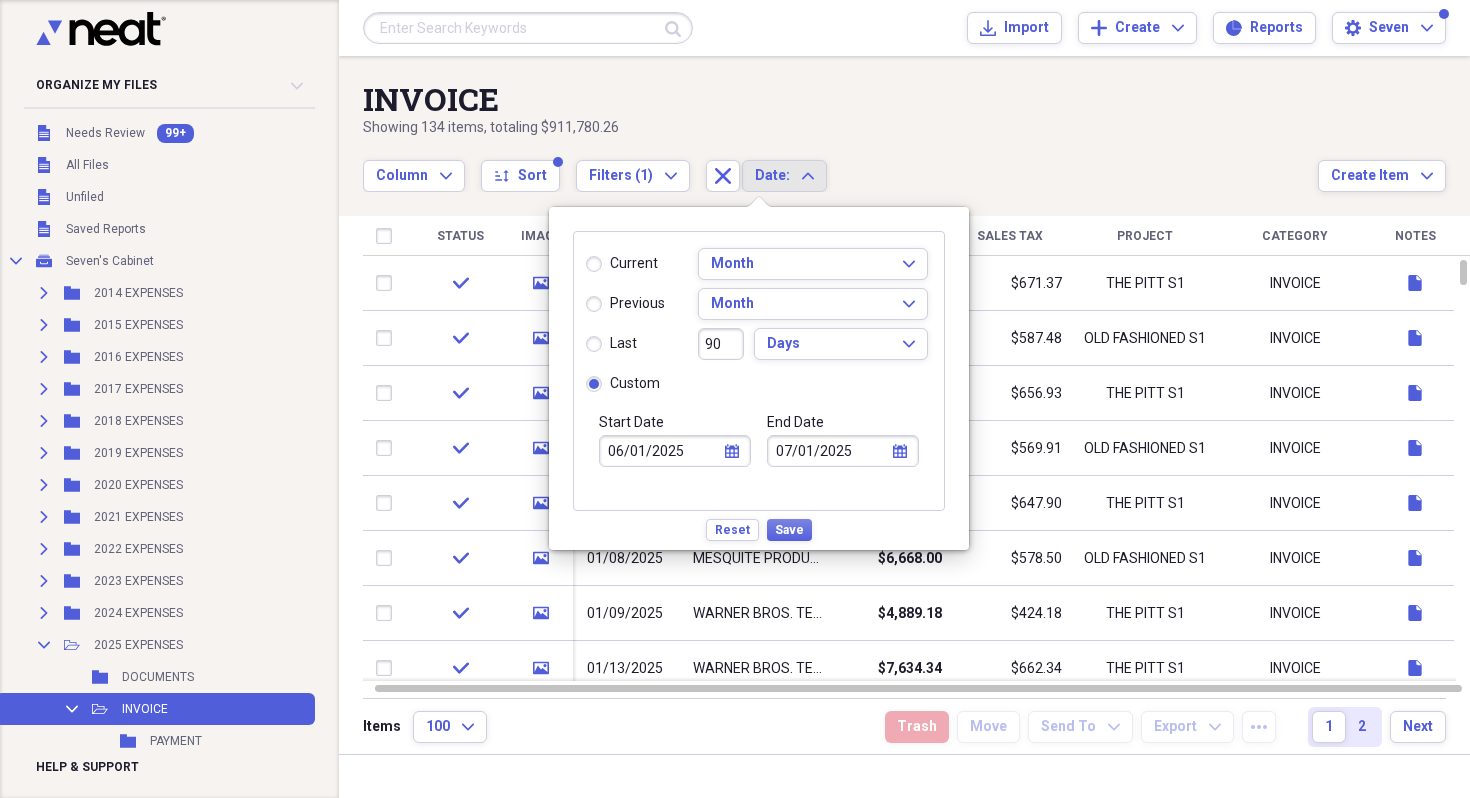 click on "calendar Calendar" at bounding box center (732, 451) 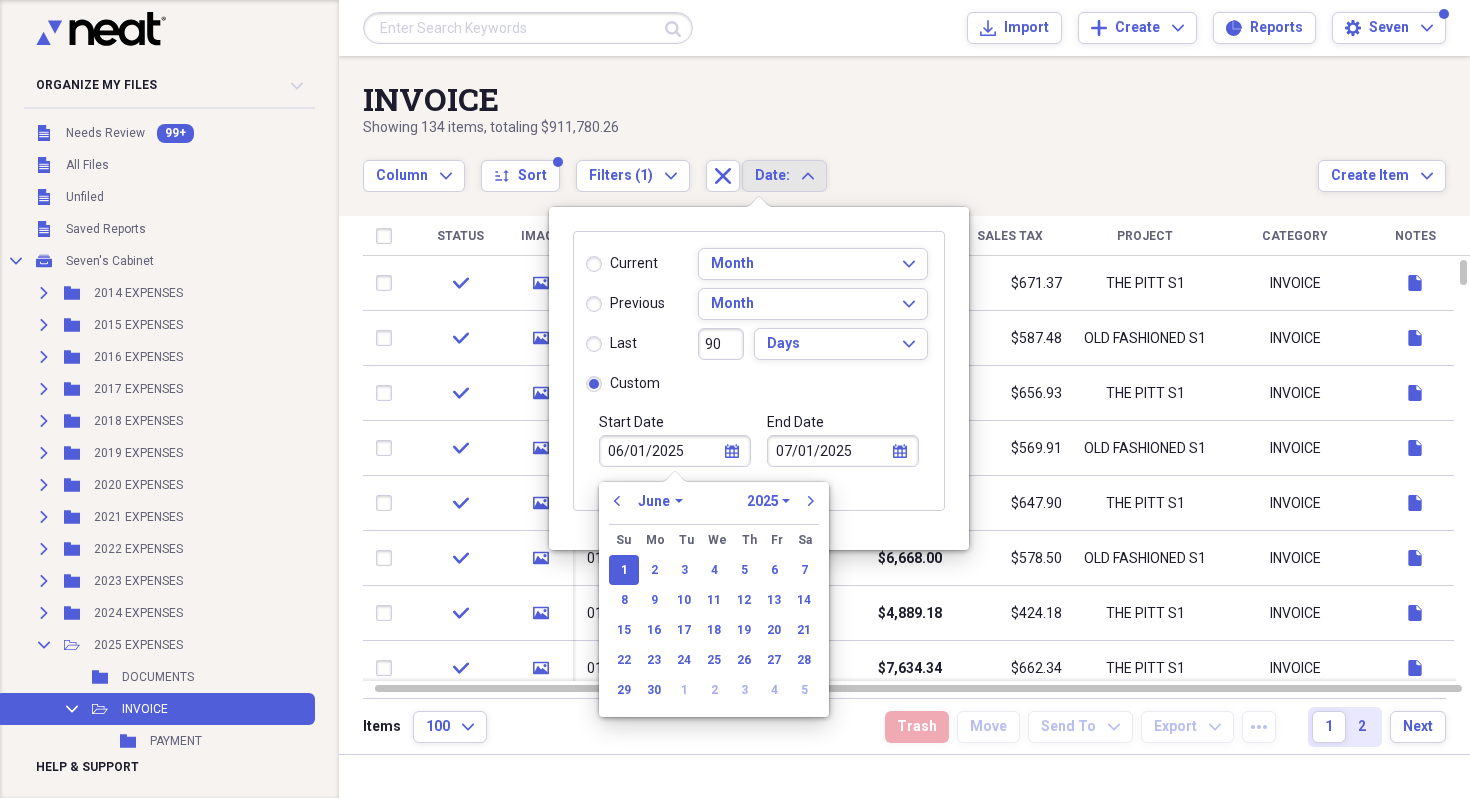 click 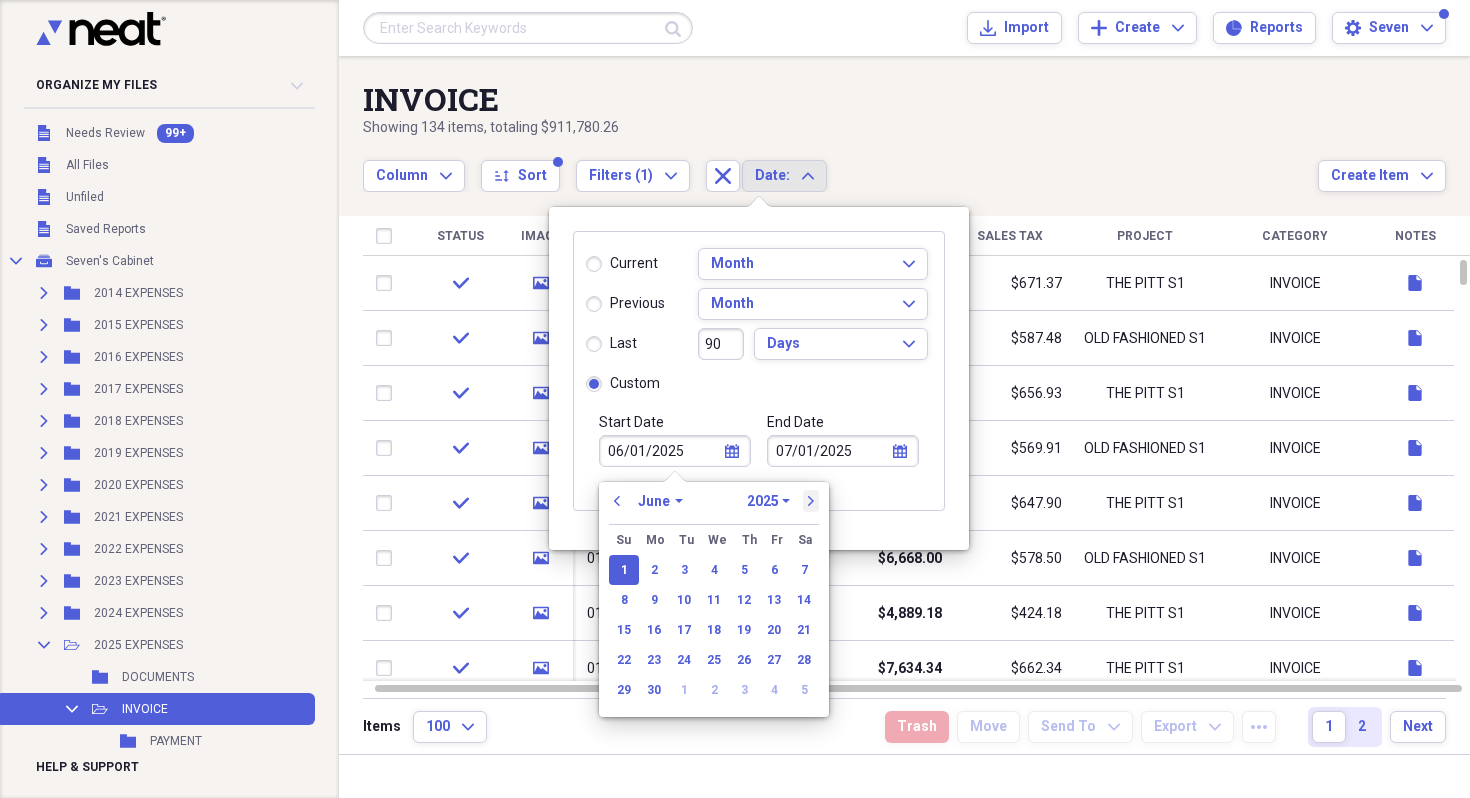 click on "next" at bounding box center [811, 501] 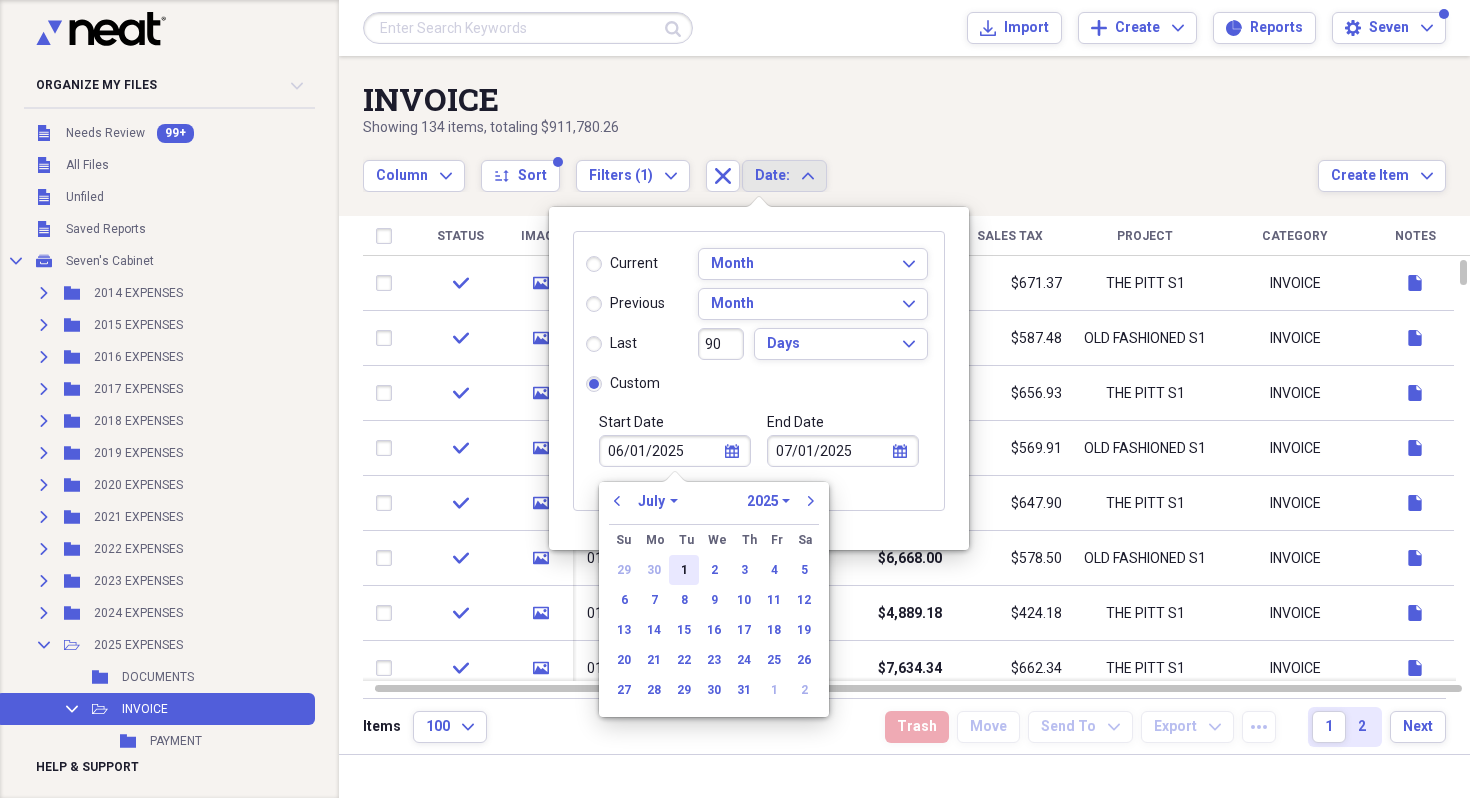 click on "1" at bounding box center (684, 570) 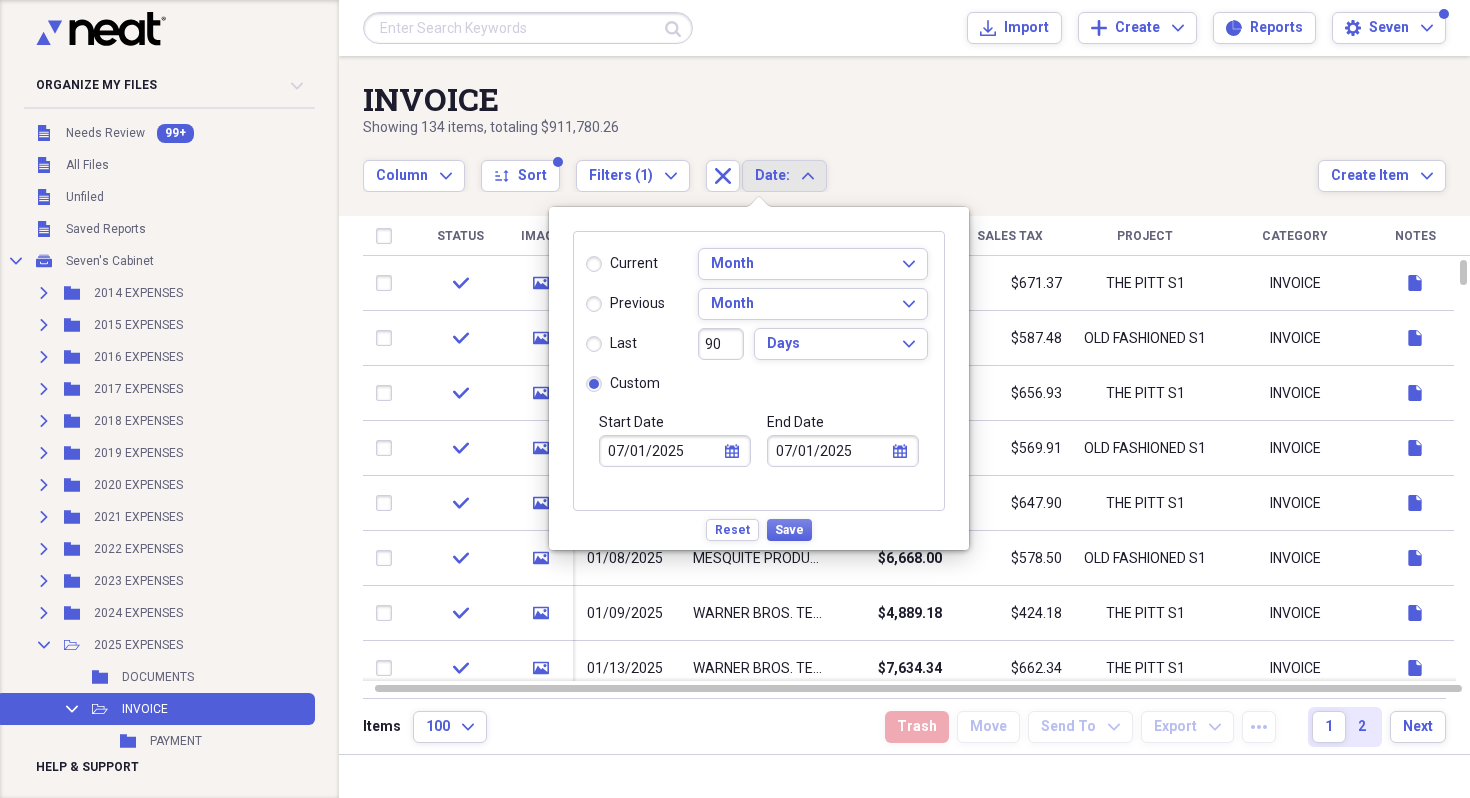 click on "calendar" 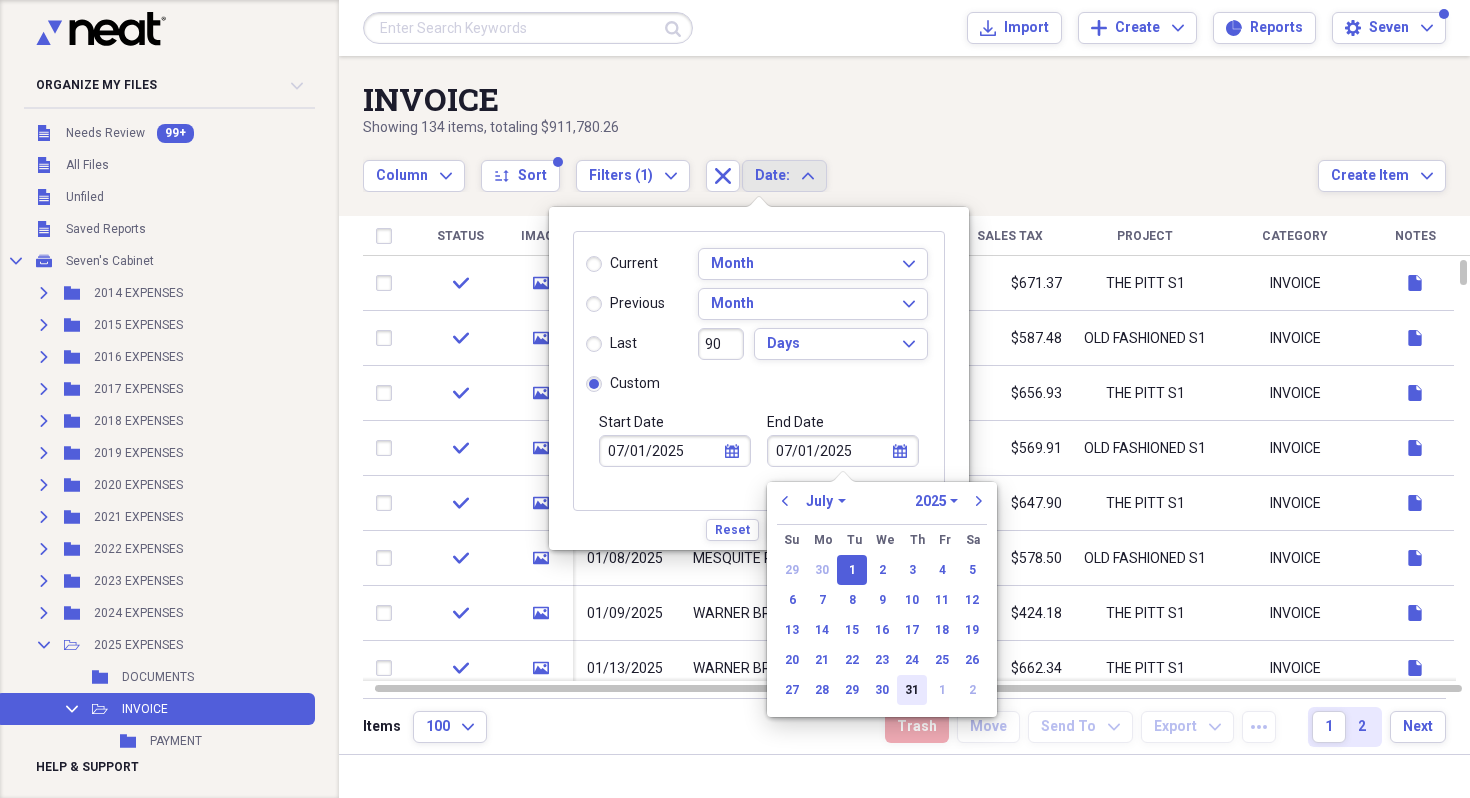 click on "31" at bounding box center [912, 690] 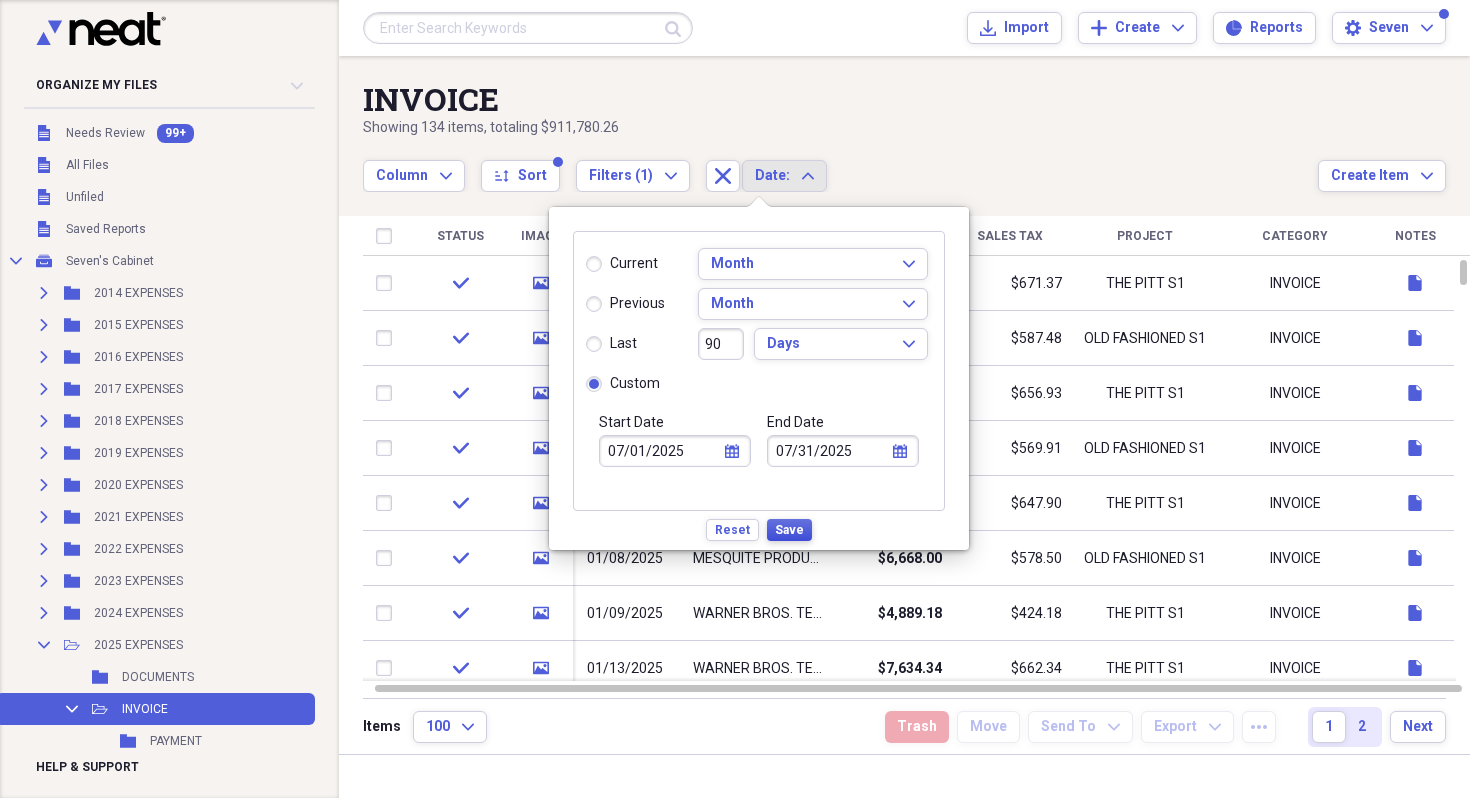 click on "Save" at bounding box center (789, 530) 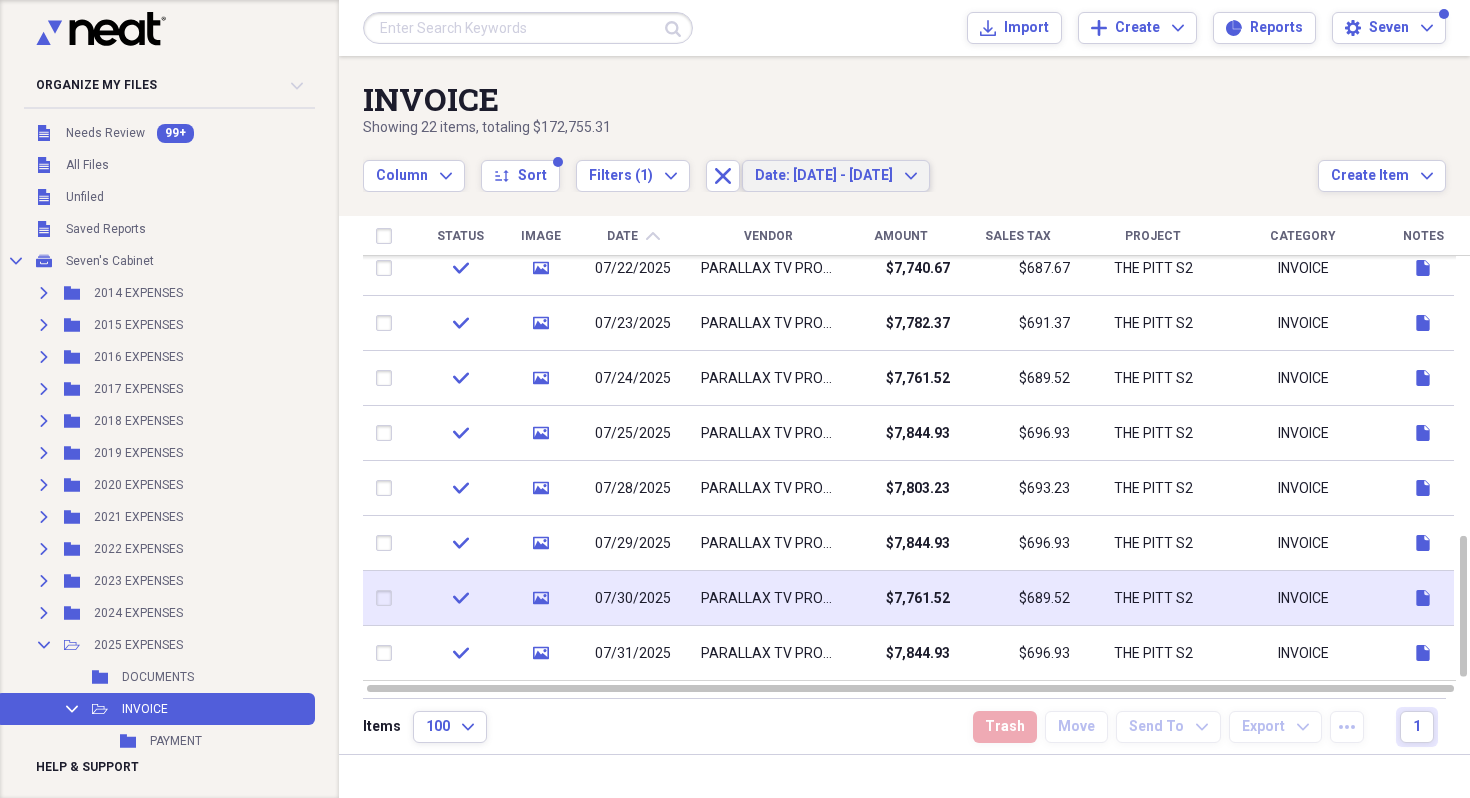 type 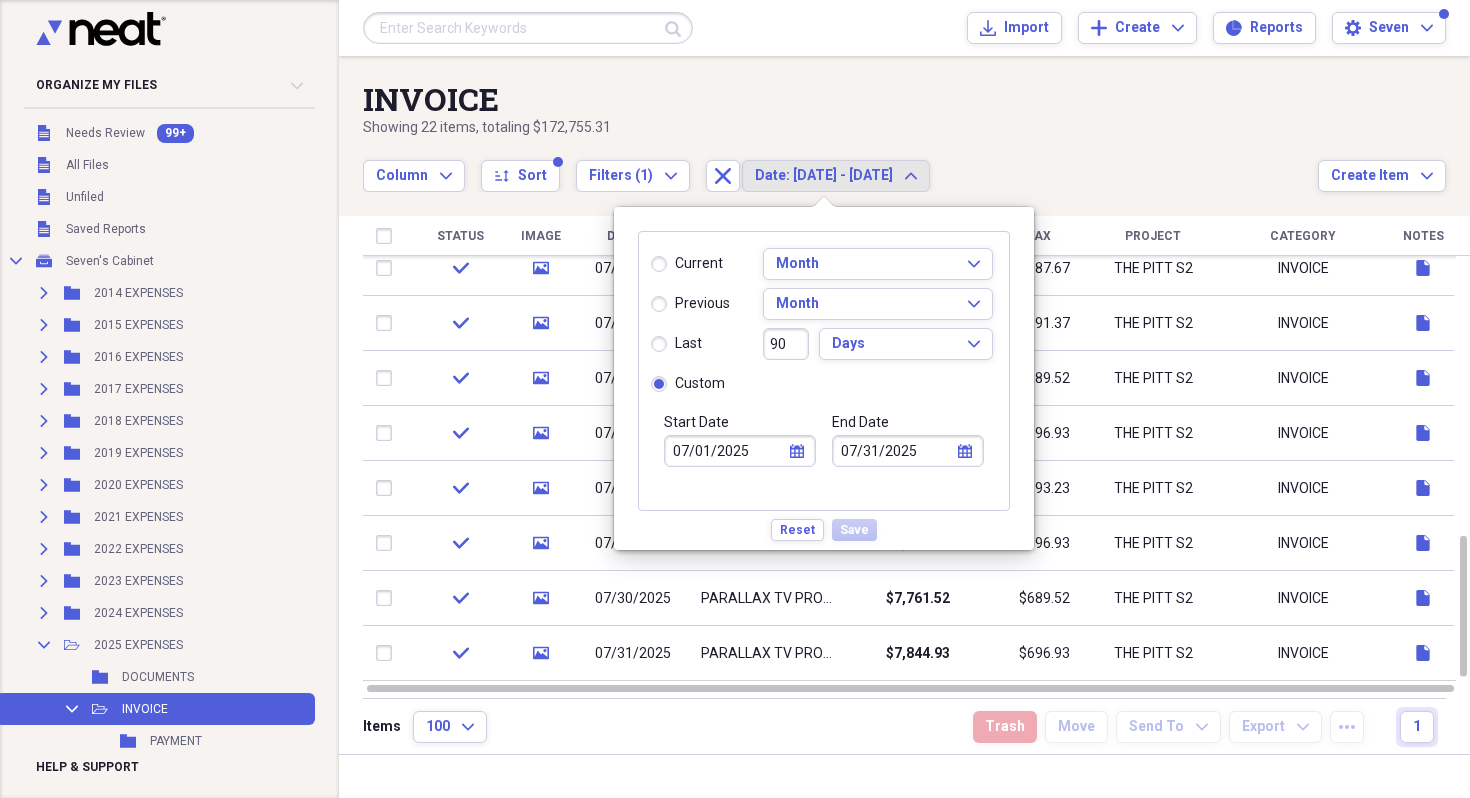 click on "Reset Save" at bounding box center [824, 526] 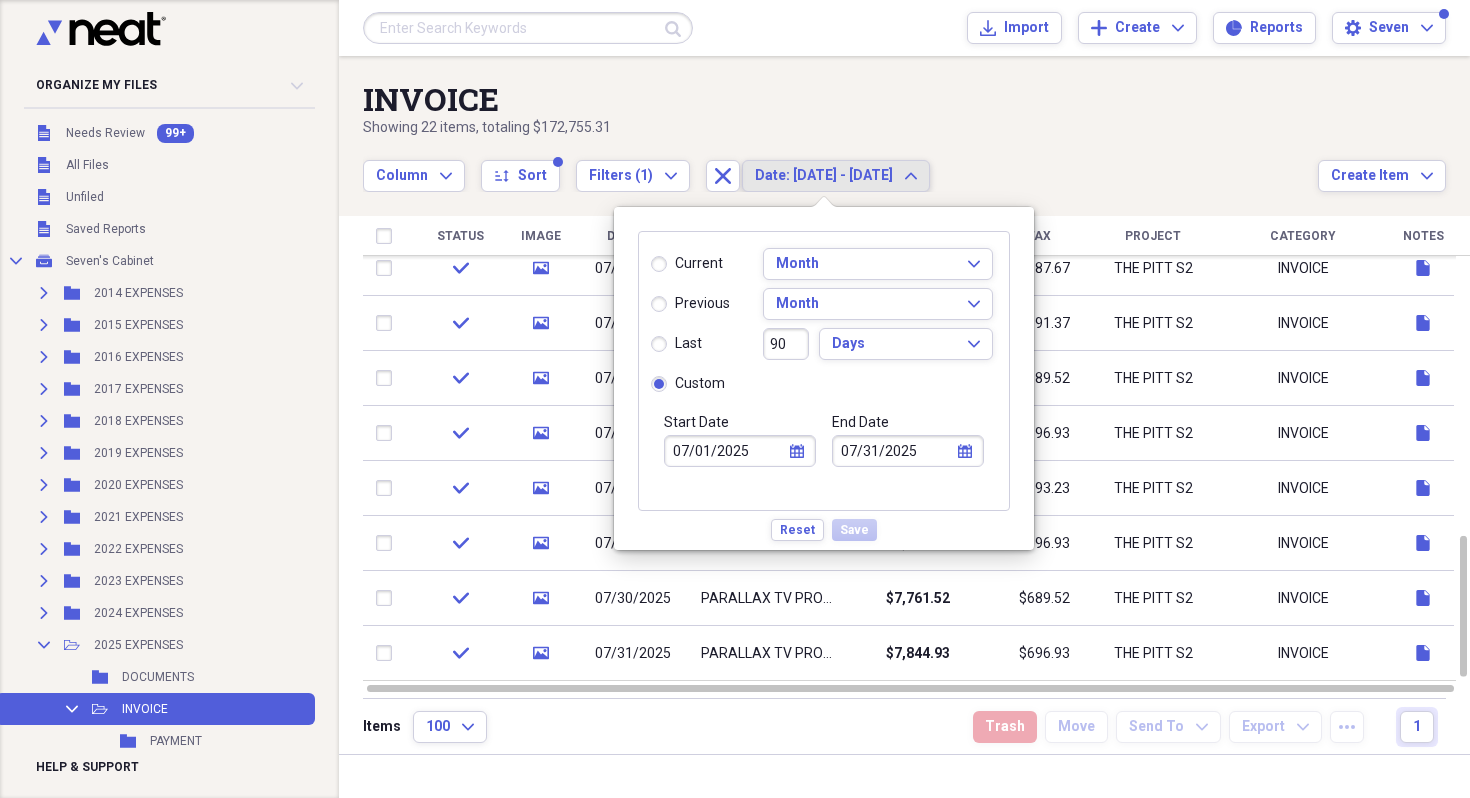 click on "Column Expand sort Sort Filters (1) Expand Close Date: [DATE] - [DATE] Expand" at bounding box center [840, 165] 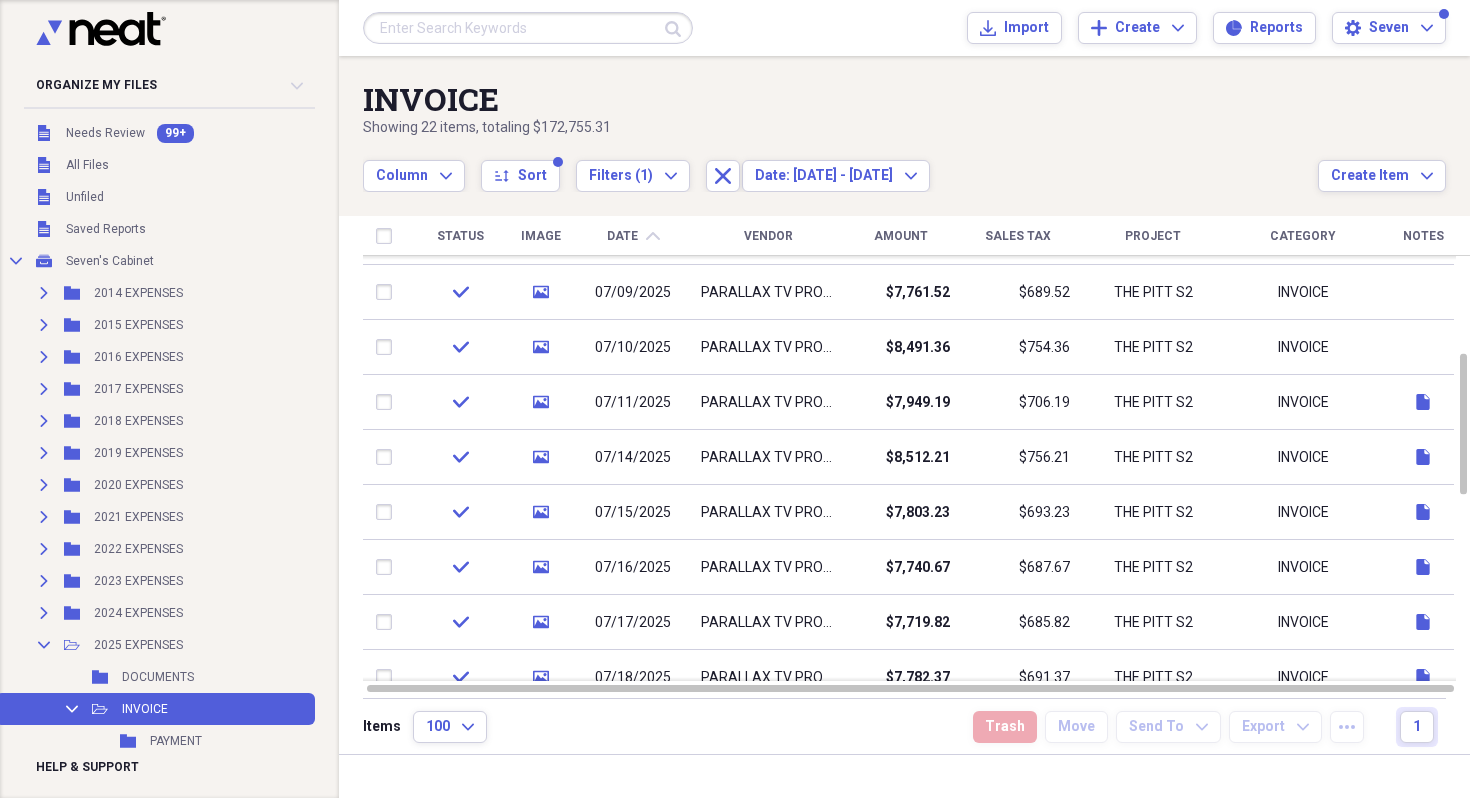 click on "INVOICE" at bounding box center (840, 99) 